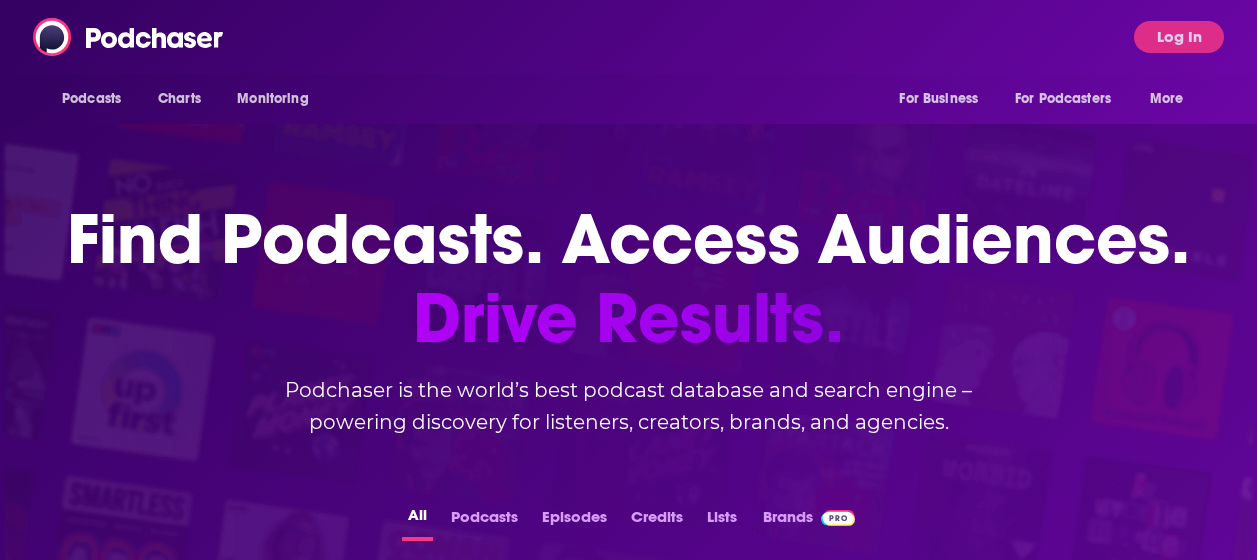 scroll, scrollTop: 0, scrollLeft: 0, axis: both 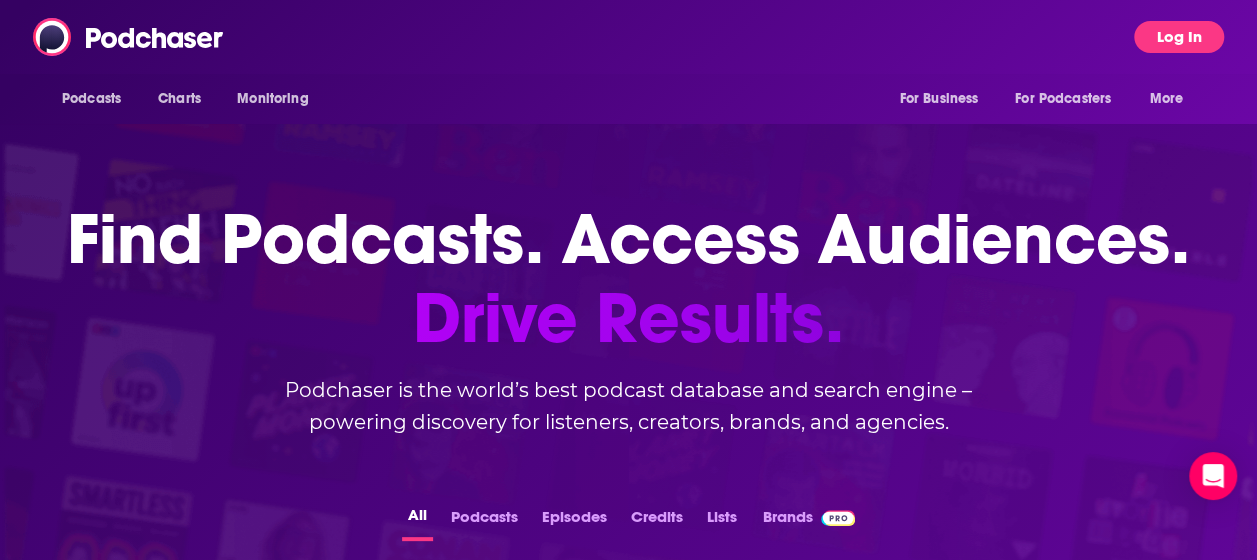 click on "Log In" at bounding box center (1179, 37) 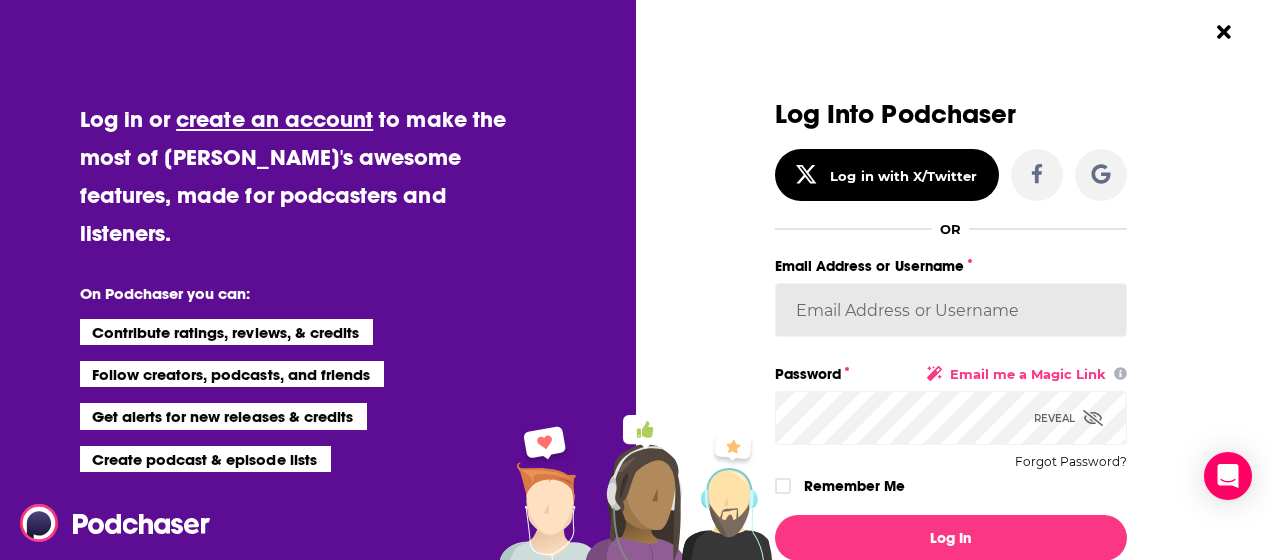 click on "Email Address or Username" at bounding box center (951, 310) 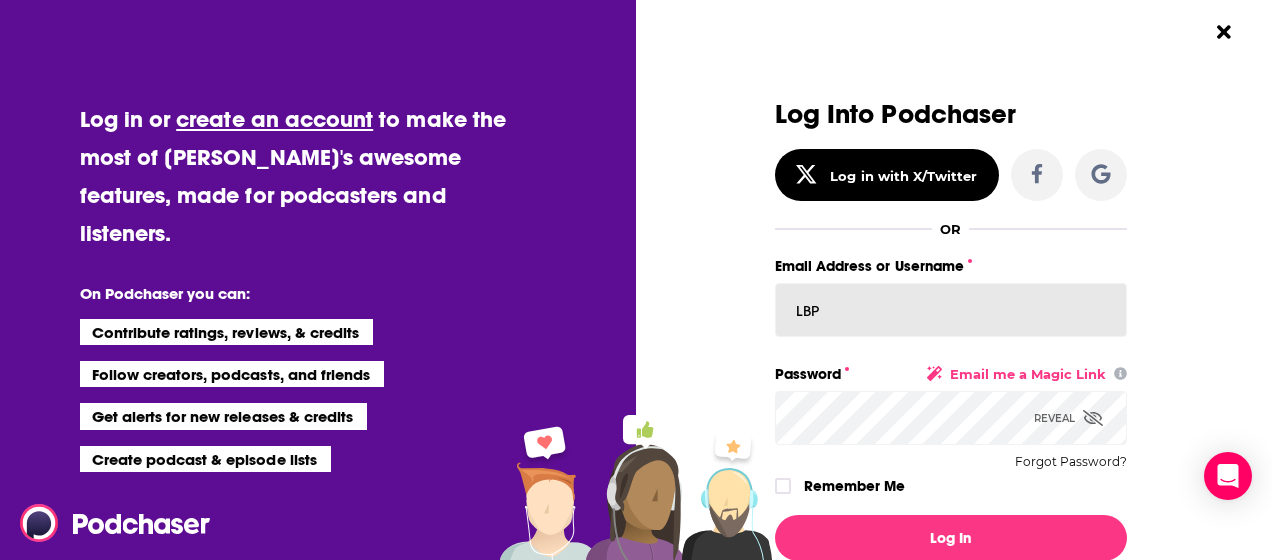 click on "LBP" at bounding box center [951, 310] 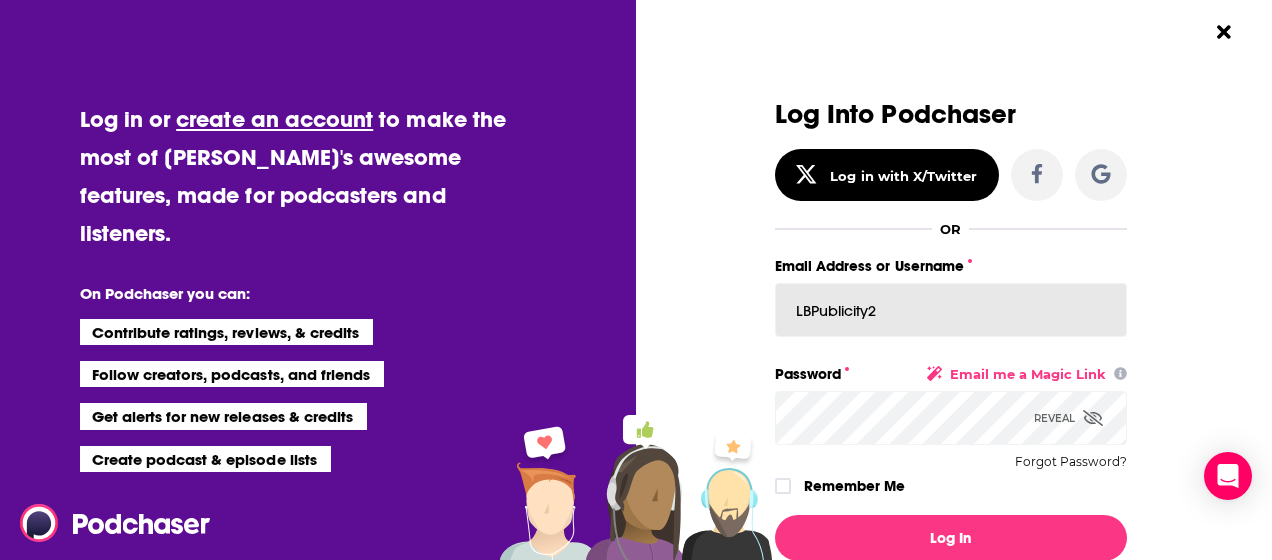 click on "Log In" at bounding box center [951, 538] 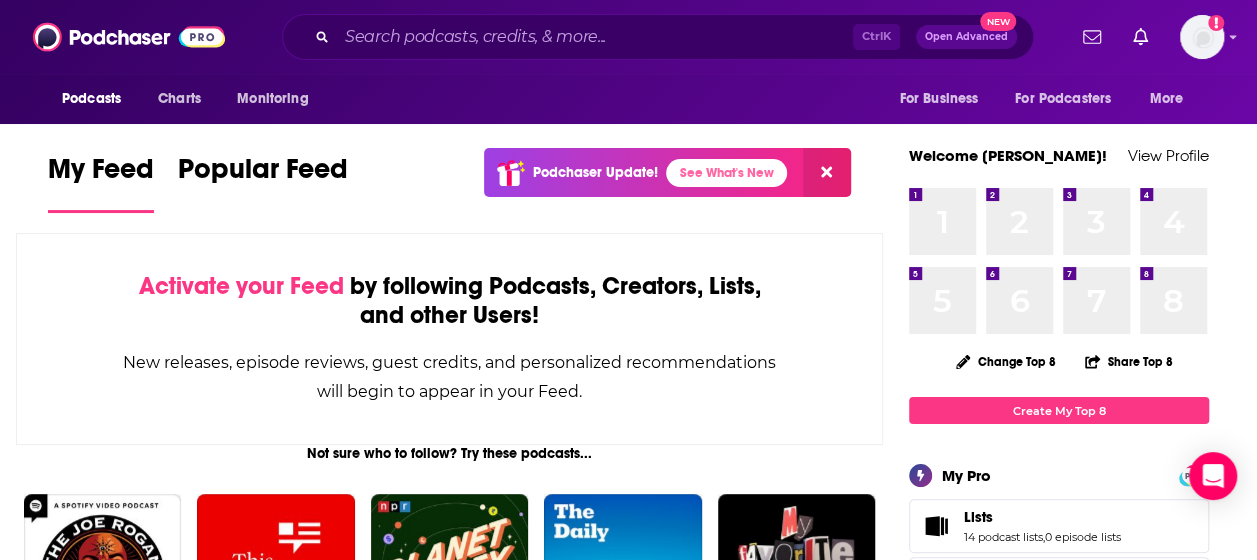click on "Podcasts" at bounding box center (91, 99) 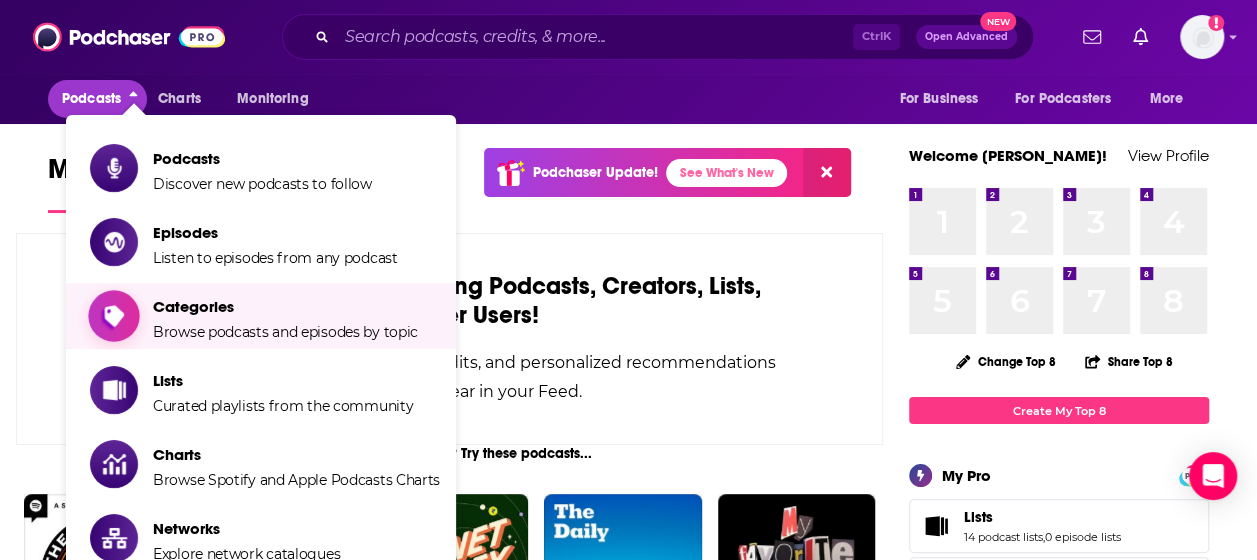 click on "Categories" at bounding box center (285, 306) 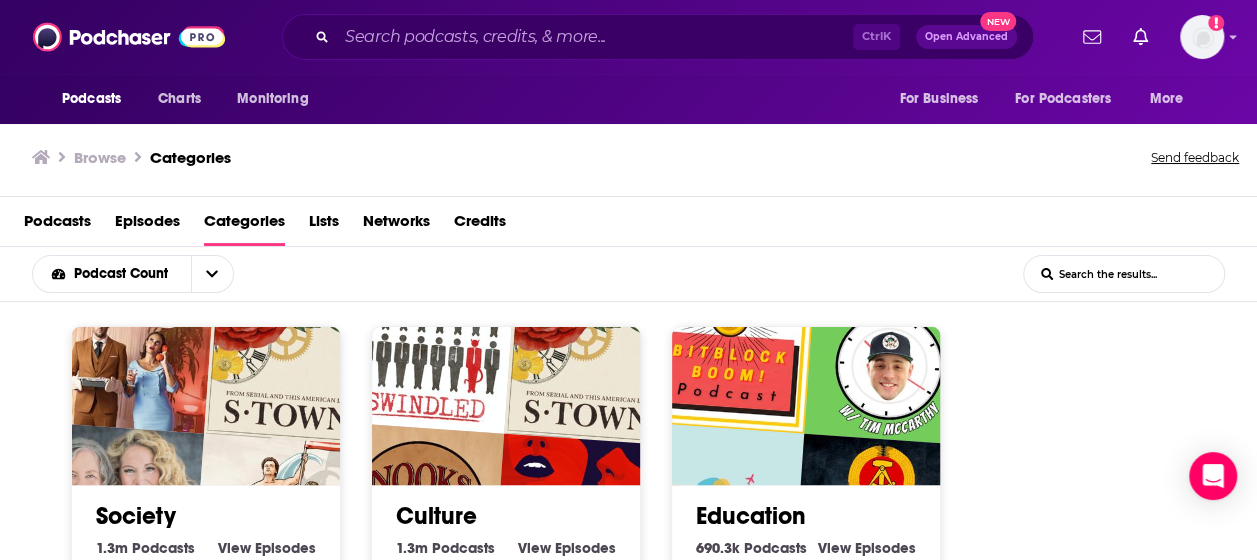 scroll, scrollTop: 1, scrollLeft: 0, axis: vertical 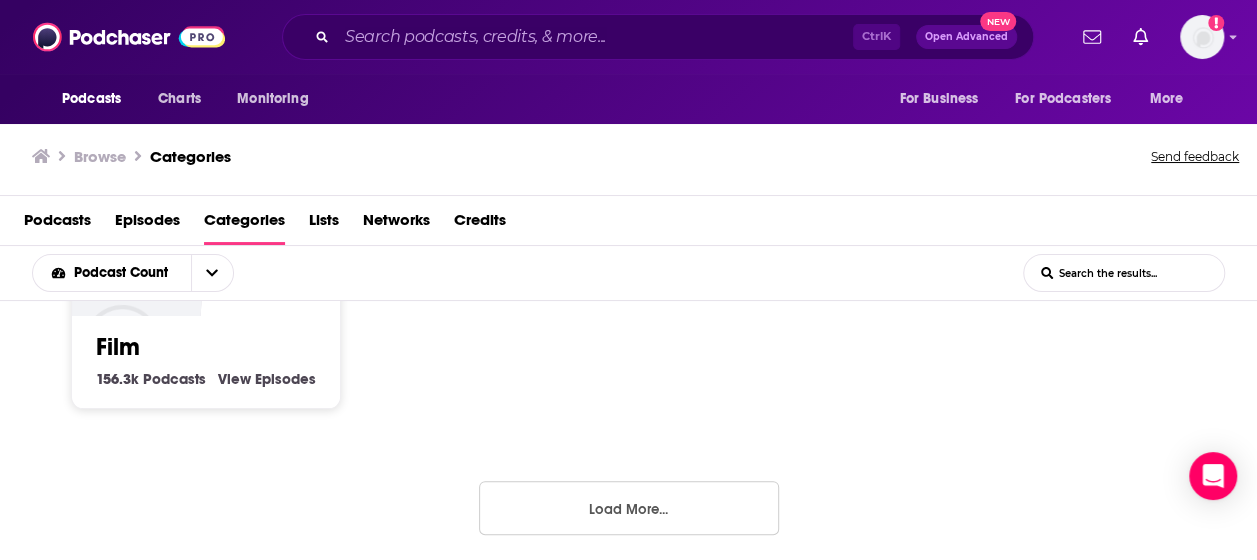 click on "Load More..." at bounding box center (629, 508) 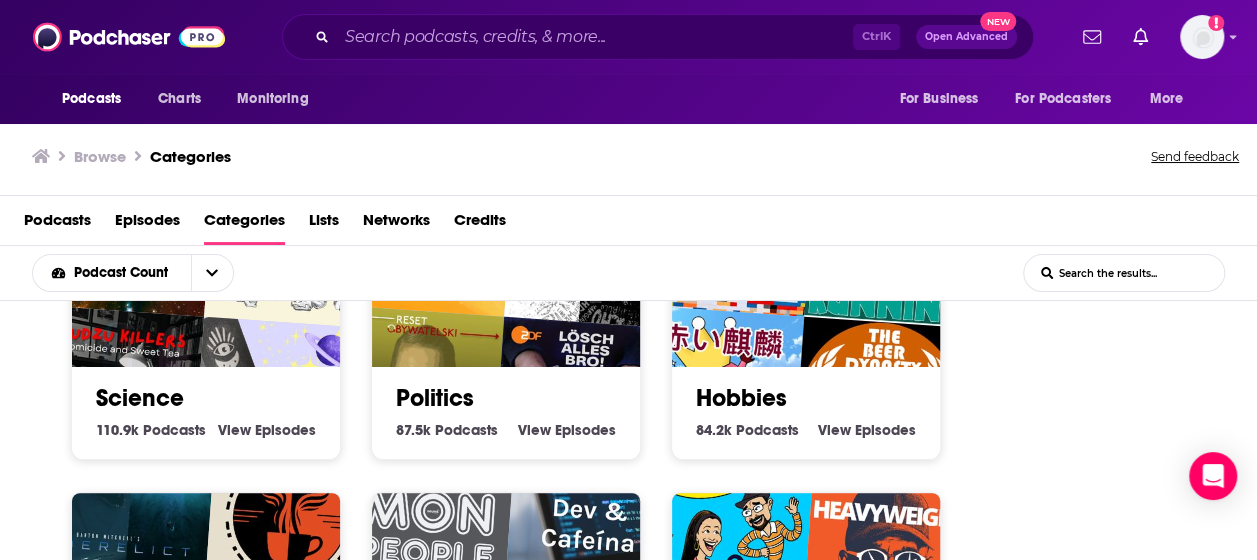 scroll, scrollTop: 2284, scrollLeft: 0, axis: vertical 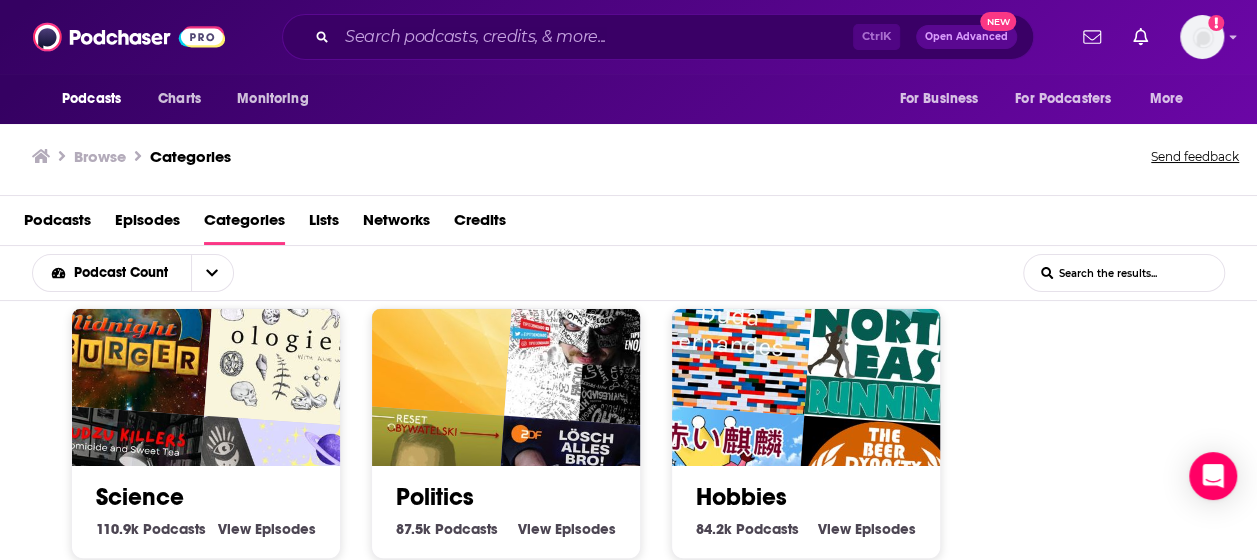 click on "Science" at bounding box center (140, 497) 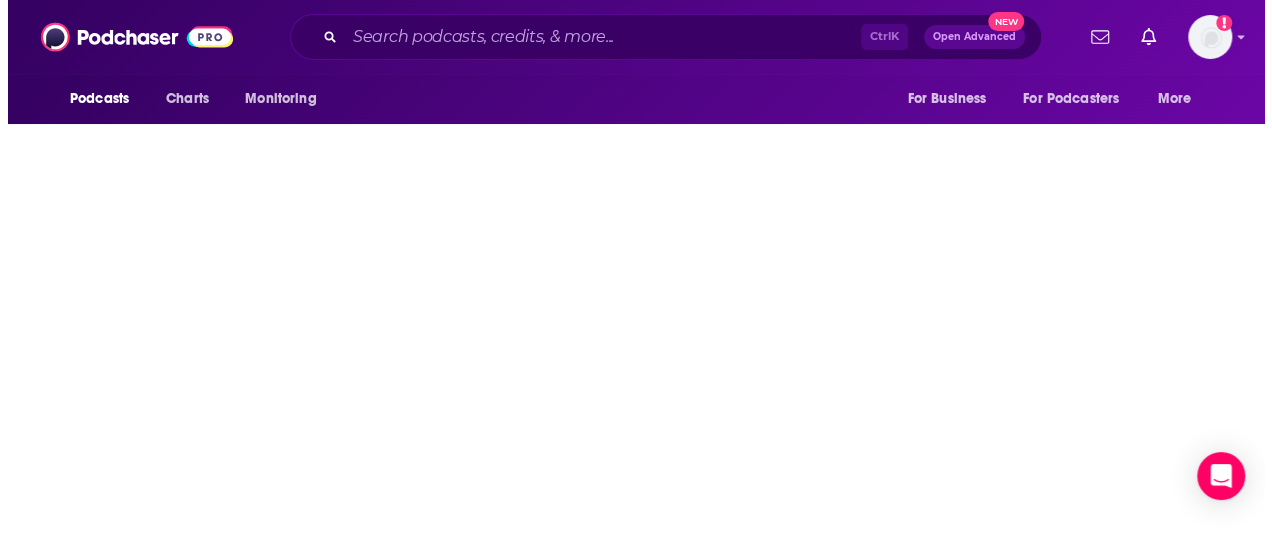 scroll, scrollTop: 0, scrollLeft: 0, axis: both 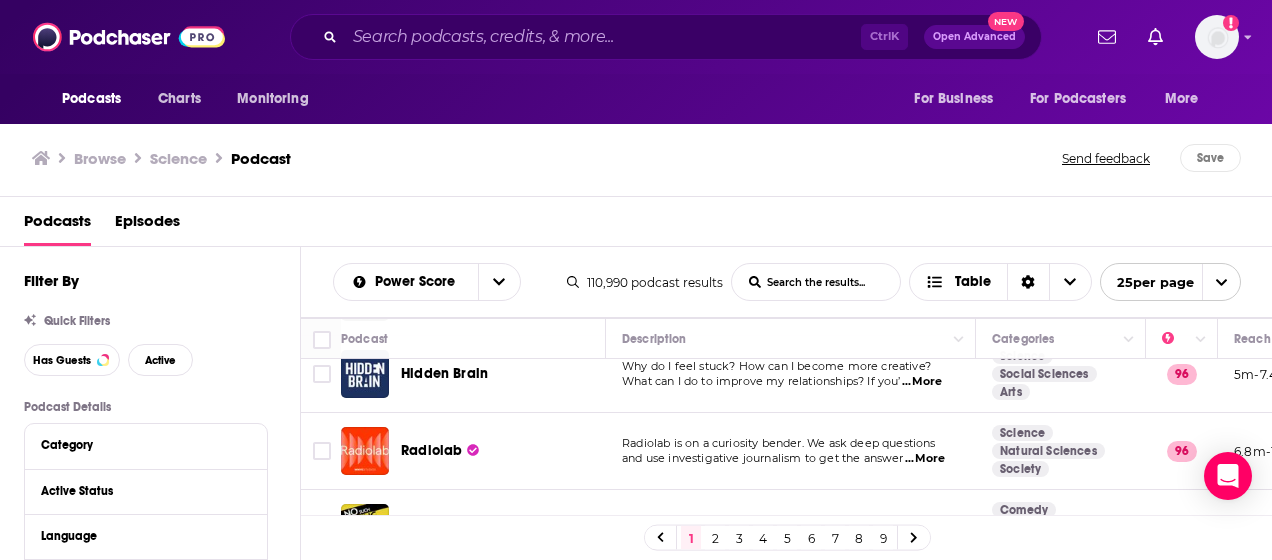 click on "...More" at bounding box center (925, 459) 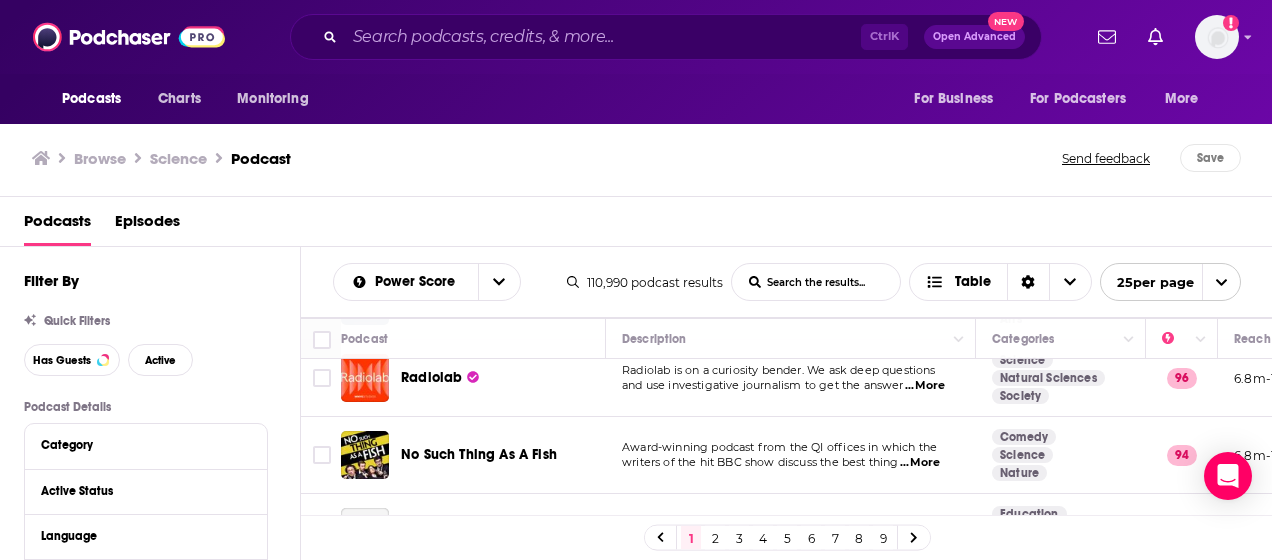 scroll, scrollTop: 200, scrollLeft: 0, axis: vertical 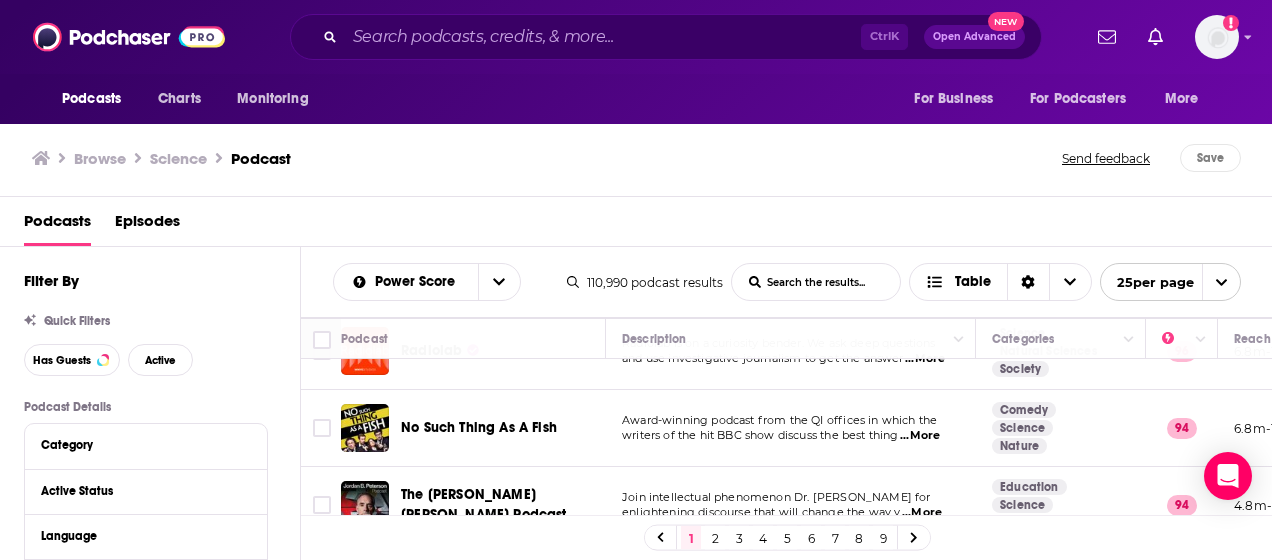 click on "...More" at bounding box center [920, 436] 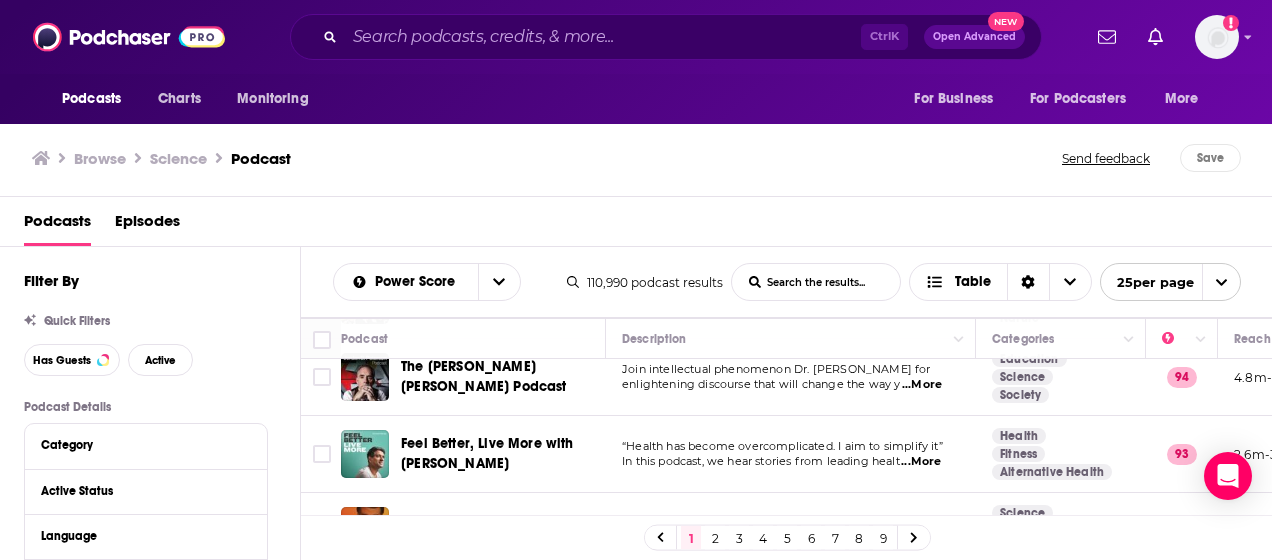 scroll, scrollTop: 300, scrollLeft: 0, axis: vertical 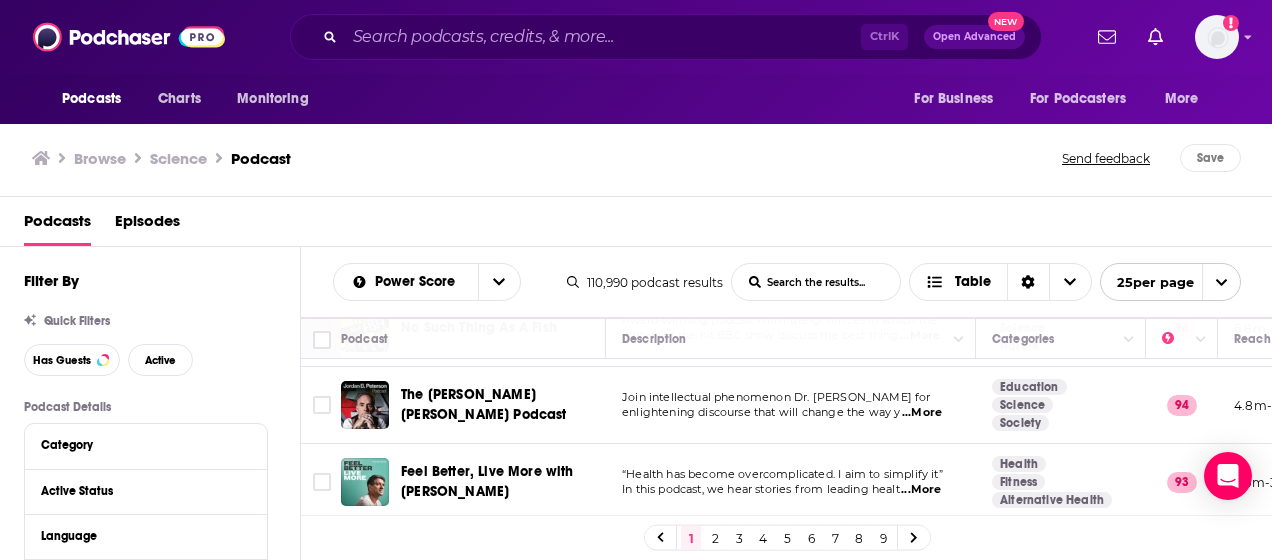 click on "...More" at bounding box center [921, 490] 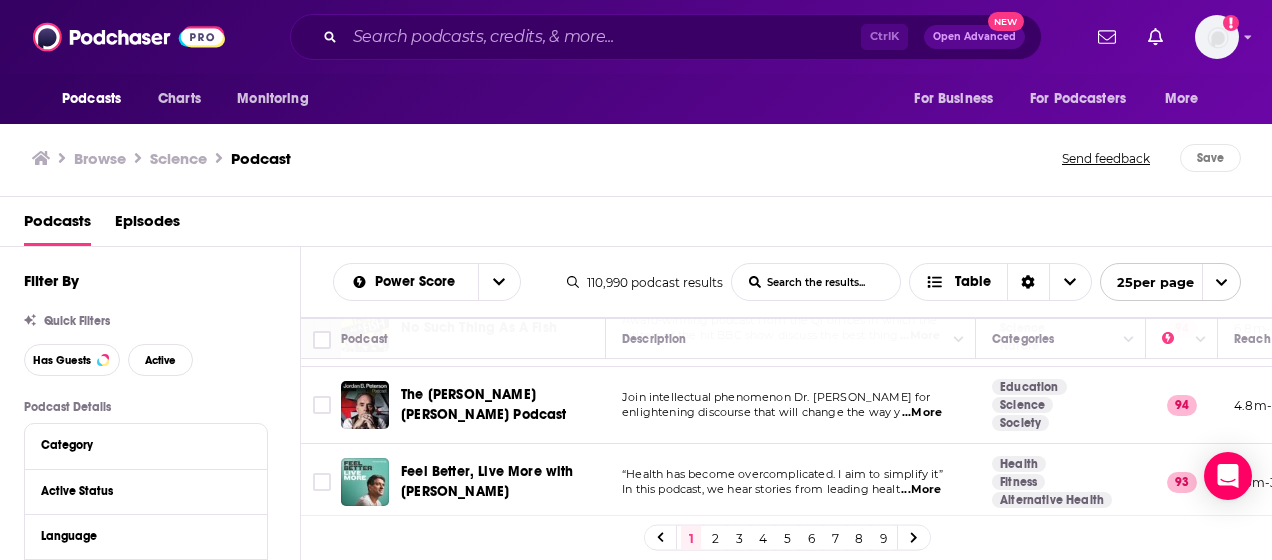 click on "...More" at bounding box center (922, 413) 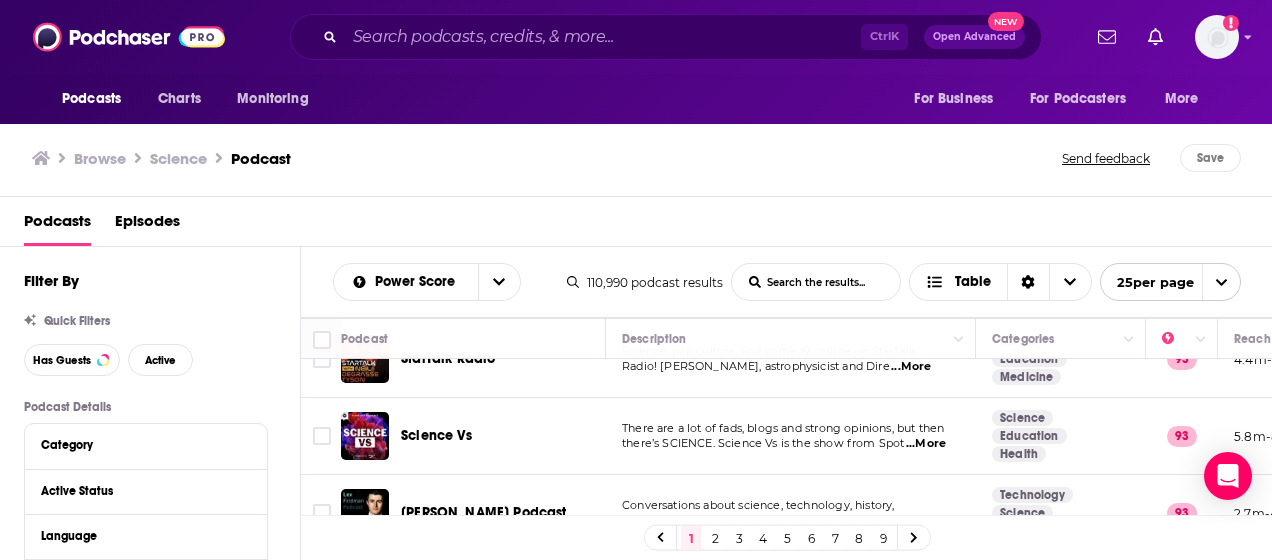 scroll, scrollTop: 400, scrollLeft: 0, axis: vertical 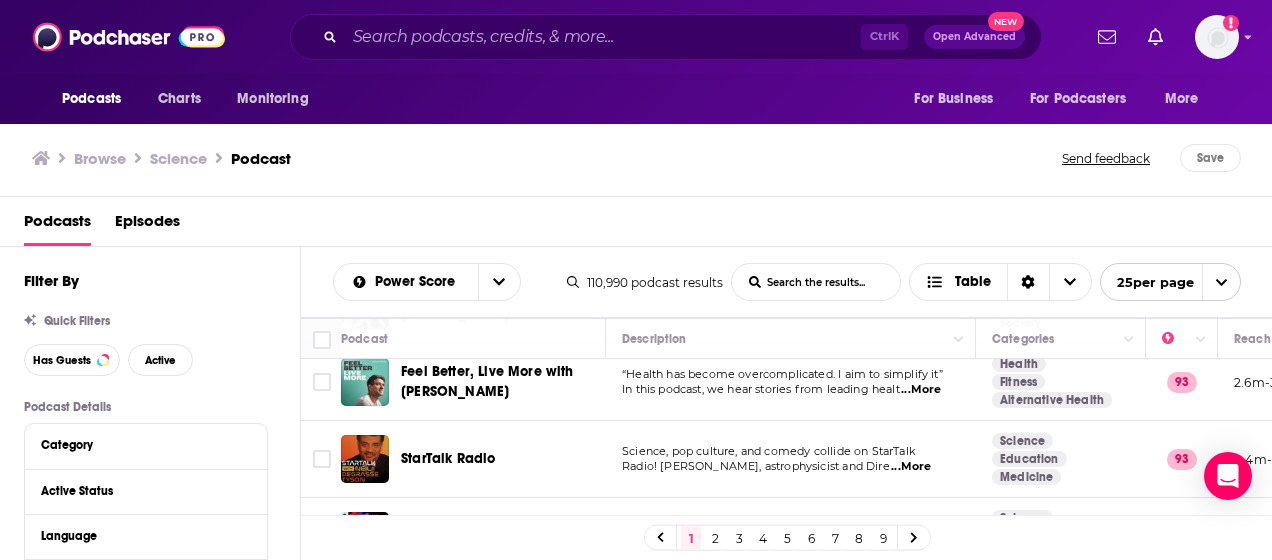 click on "...More" at bounding box center [911, 467] 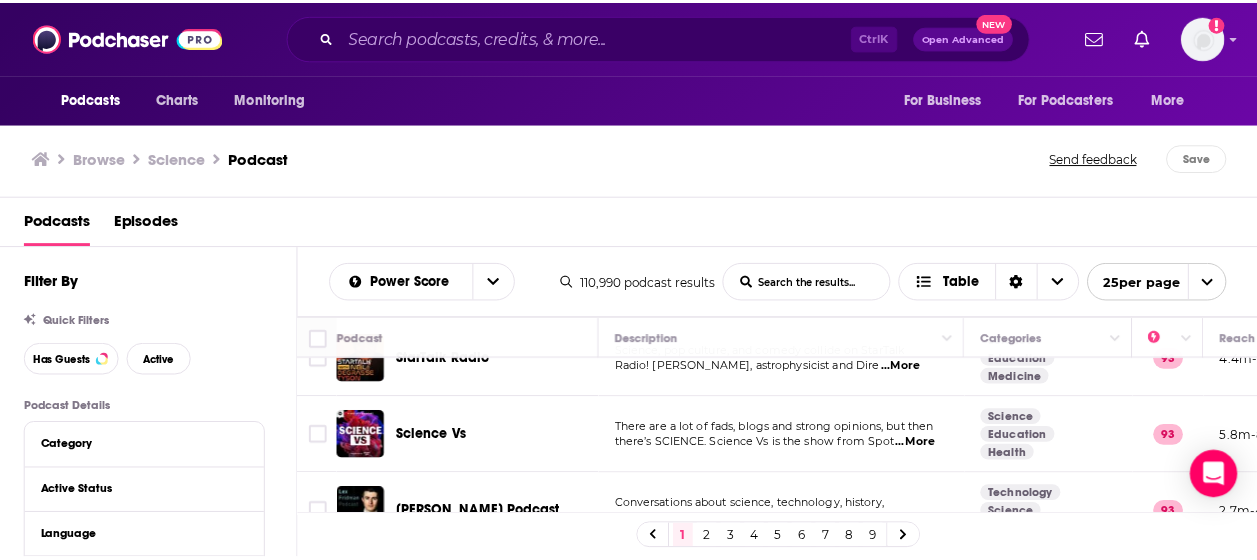 scroll, scrollTop: 400, scrollLeft: 0, axis: vertical 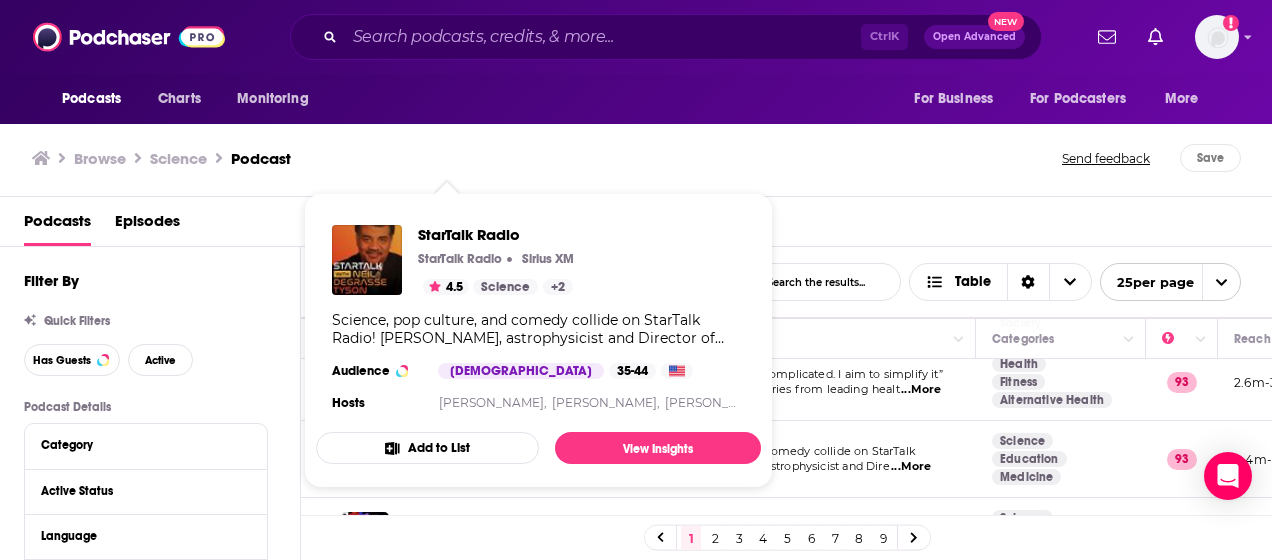 click on "Add to List" at bounding box center (427, 448) 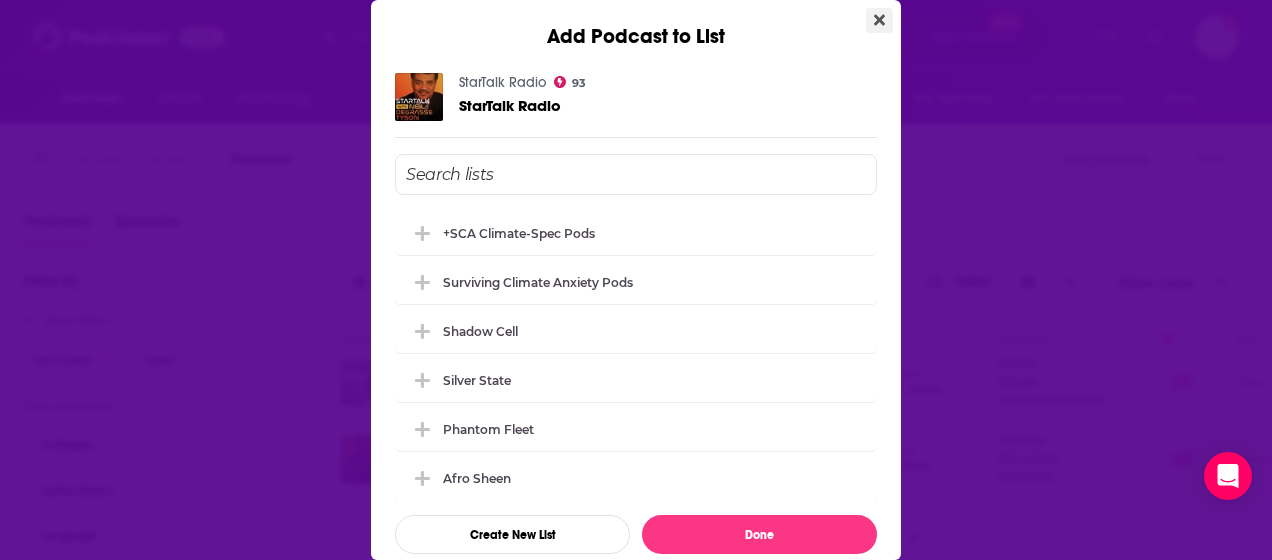 click 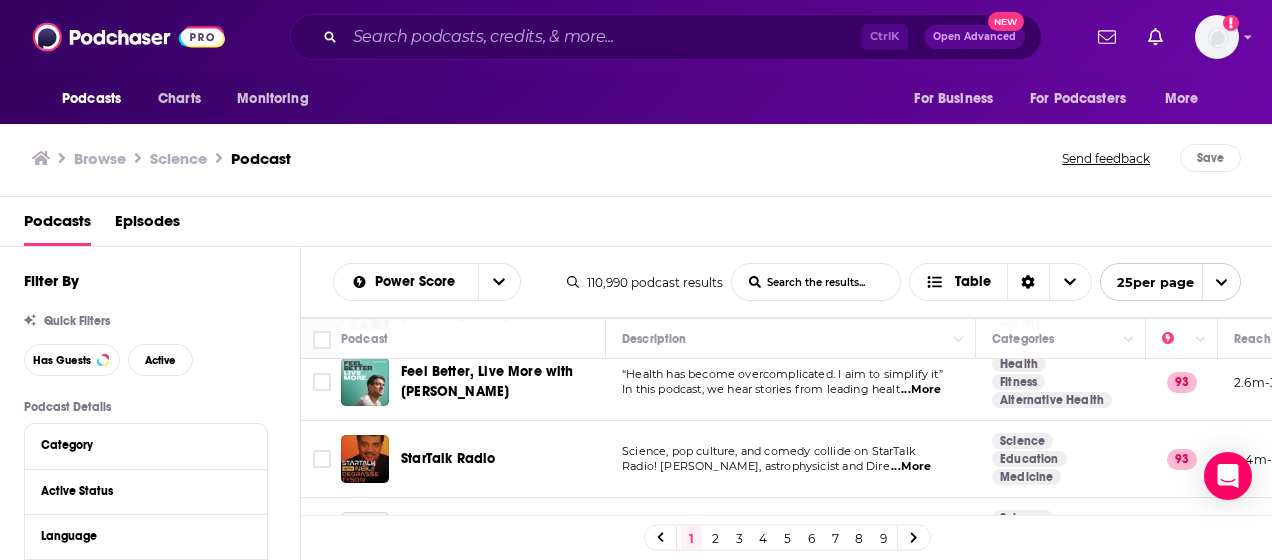 click on "Podcasts Charts Monitoring Ctrl  K Open Advanced New For Business For Podcasters More Add a profile image Podcasts Charts Monitoring For Business For Podcasters More Browse Science Podcast Send feedback Save Podcasts Episodes Filter By Quick Filters Has Guests Active Podcast Details Category Active Status Language Has Guests Brand Safety & Suitability Political Skew Beta Show More Audience & Reach Power Score™ Reach (Monthly) Reach (Episode Average) Gender Age Income Show More Saved Searches Select Power Score List Search Input Search the results... Table 110,990   podcast   results List Search Input Search the results... Table 25  per page Podcast Description Categories Reach (Monthly) Reach (Episode) Top Country Huberman Lab The Huberman Lab podcast is hosted by [PERSON_NAME], Ph.D., a neuroscientist and tenured pr  ...More Health Fitness Science 97 13m-19m 753k-1.1m   US Hidden Brain Why do I feel stuck? How can I become more creative? What can I do to improve my relationships? If you’  ...More Arts" at bounding box center (636, 280) 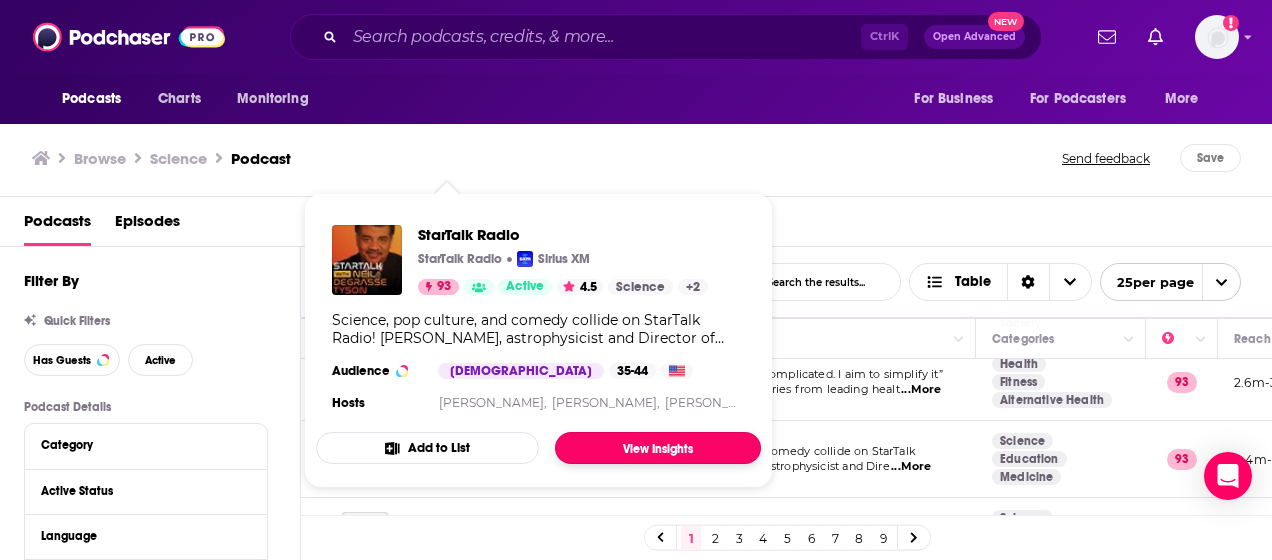 click on "View Insights" at bounding box center [658, 448] 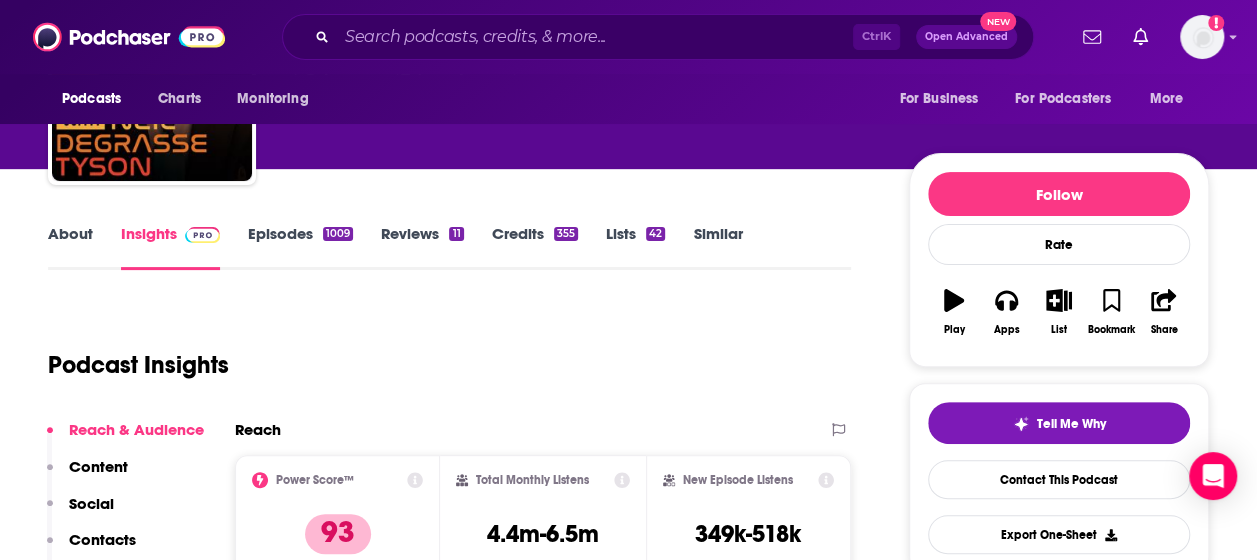 scroll, scrollTop: 400, scrollLeft: 0, axis: vertical 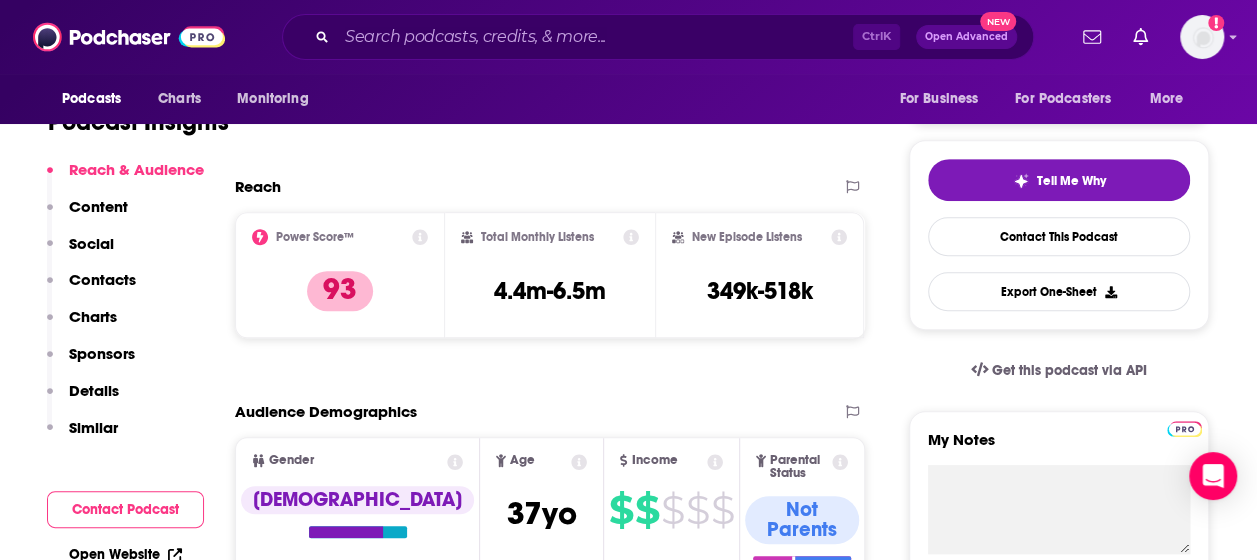 click on "Social" at bounding box center [80, 252] 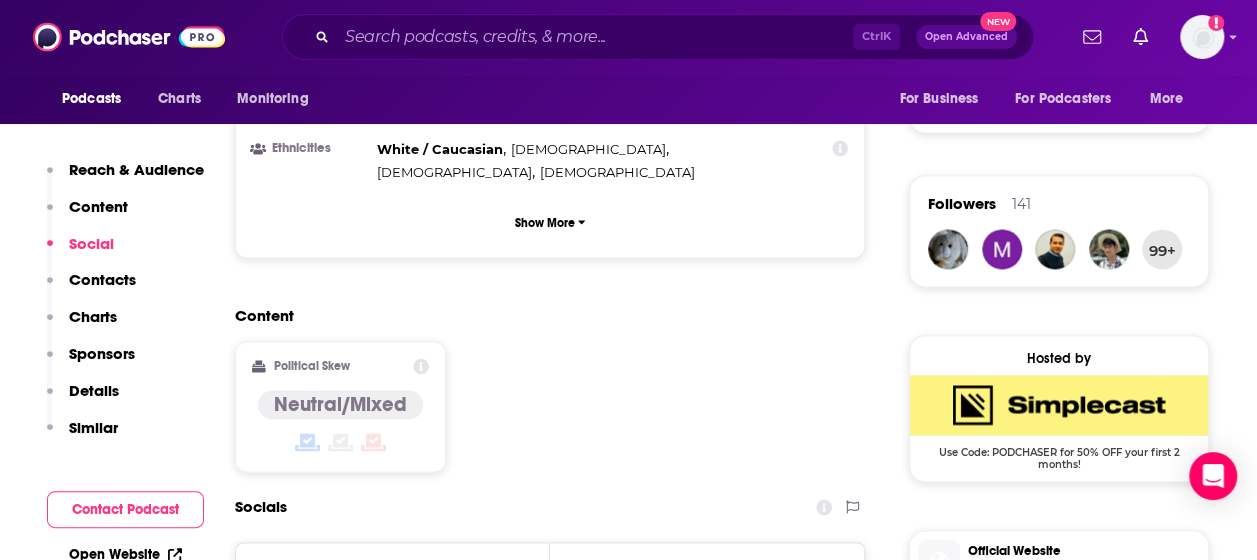 scroll, scrollTop: 1331, scrollLeft: 0, axis: vertical 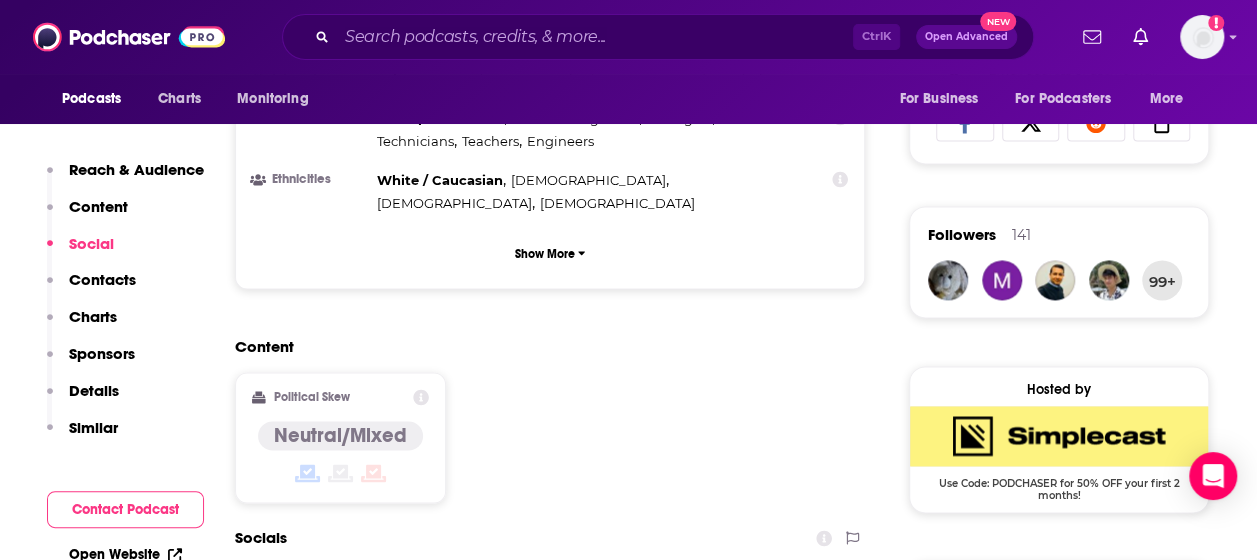 click on "Reach & Audience Content Social Contacts Charts Sponsors Details Similar" at bounding box center [125, 307] 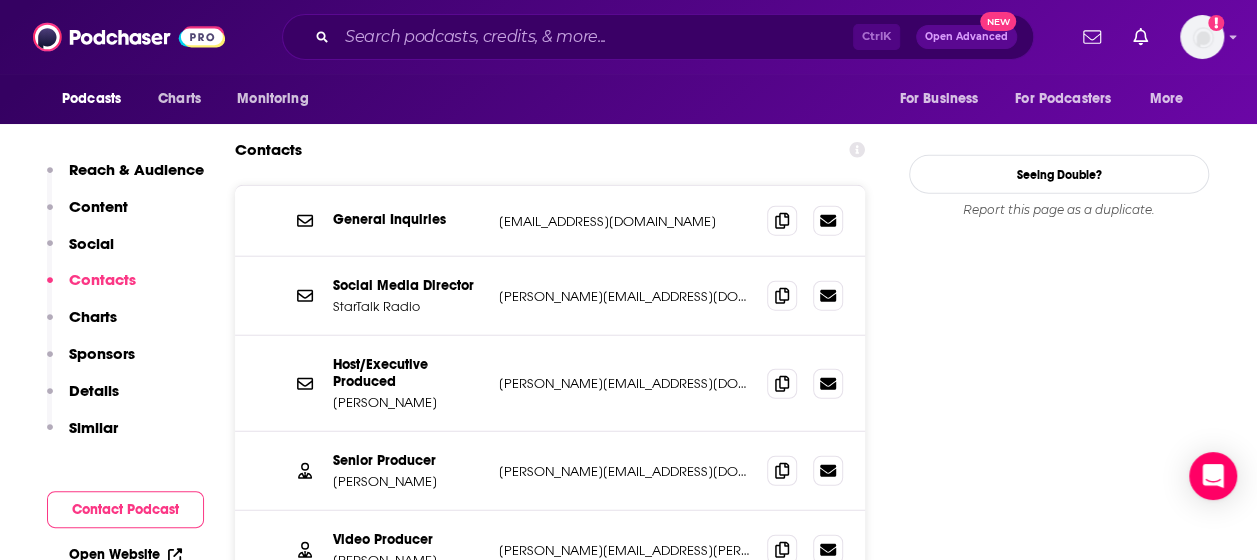 scroll, scrollTop: 2389, scrollLeft: 0, axis: vertical 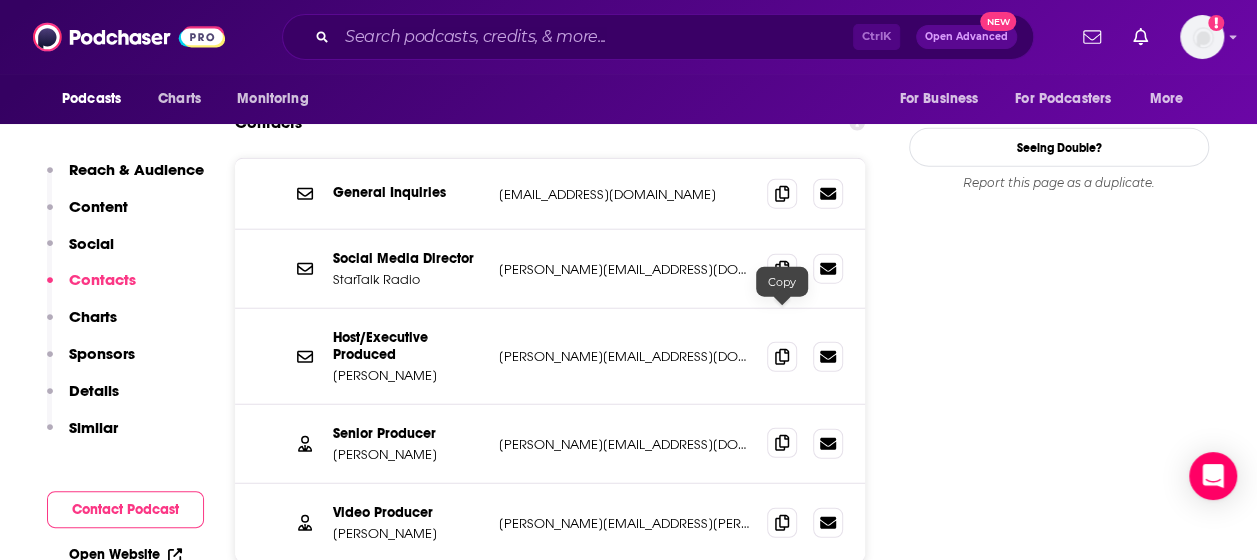 click at bounding box center [782, 443] 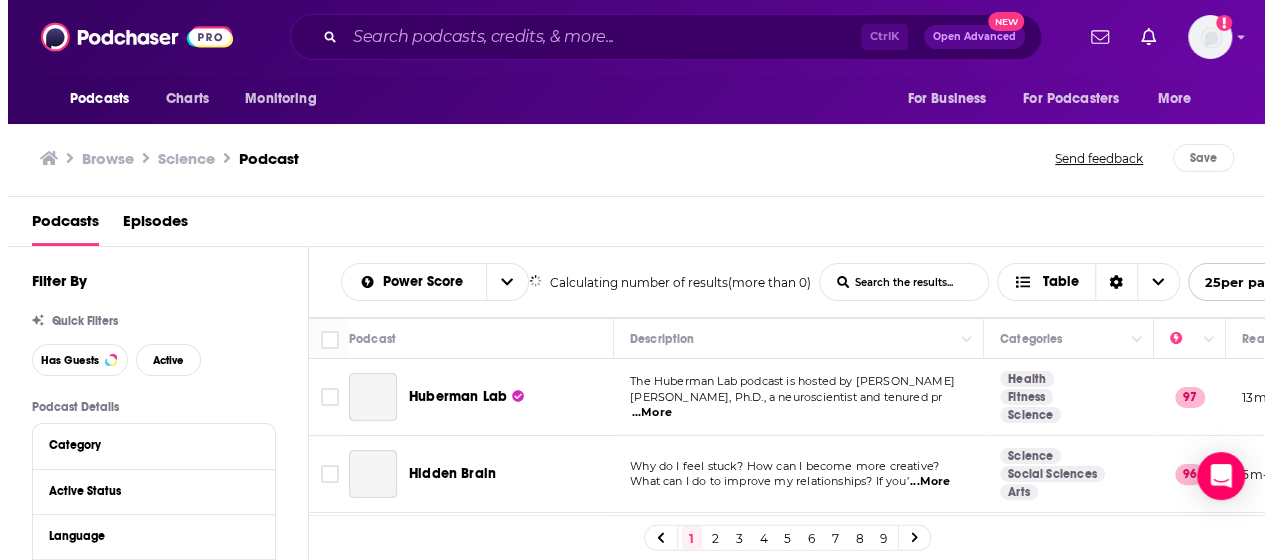 scroll, scrollTop: 0, scrollLeft: 0, axis: both 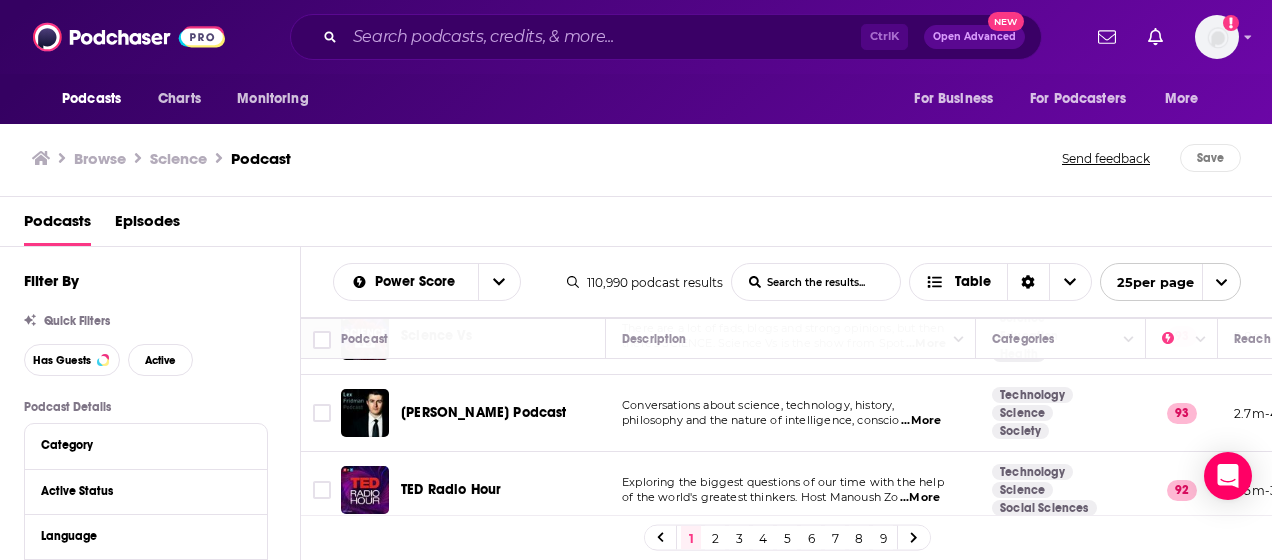 click on "...More" at bounding box center (921, 421) 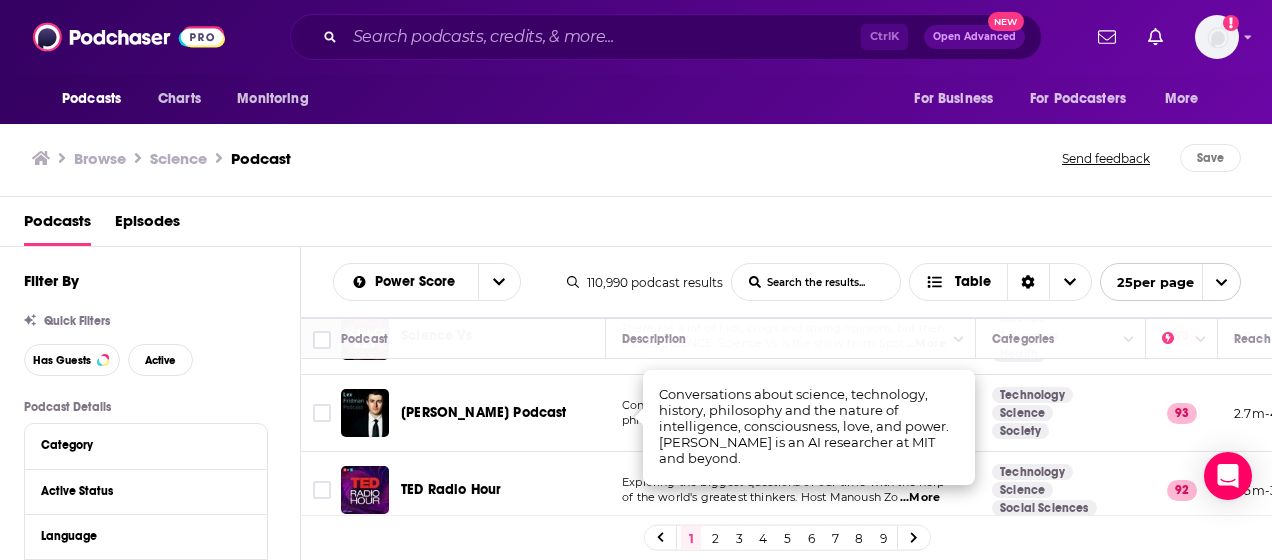 click on "There are a lot of fads, blogs and strong opinions, but then there’s SCIENCE. Science Vs is the show from Spot  ...More" at bounding box center (791, 336) 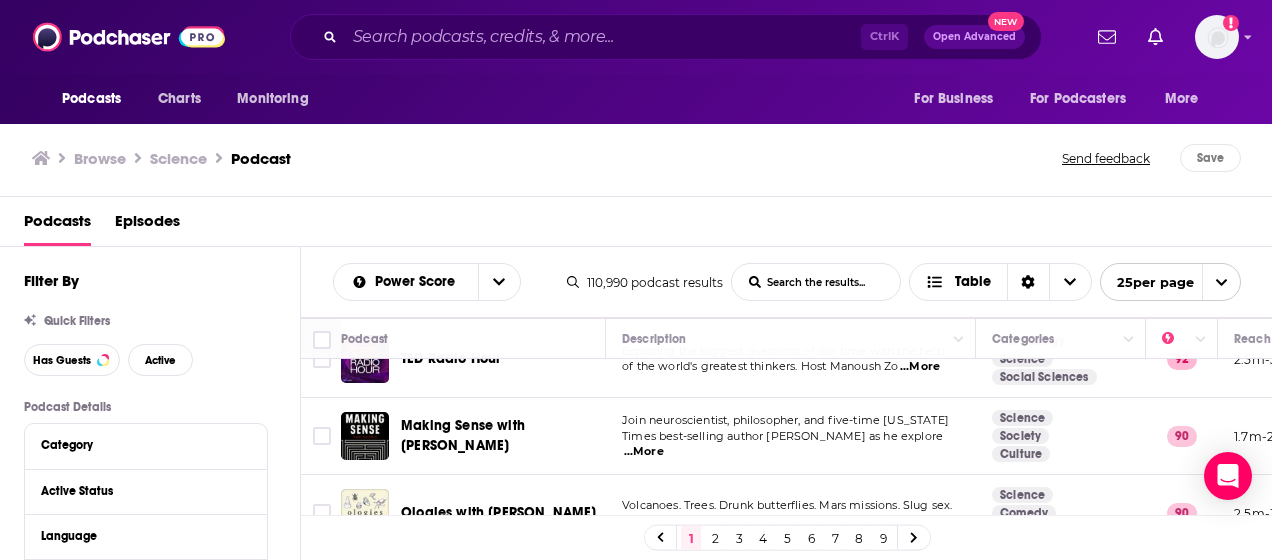 scroll, scrollTop: 700, scrollLeft: 0, axis: vertical 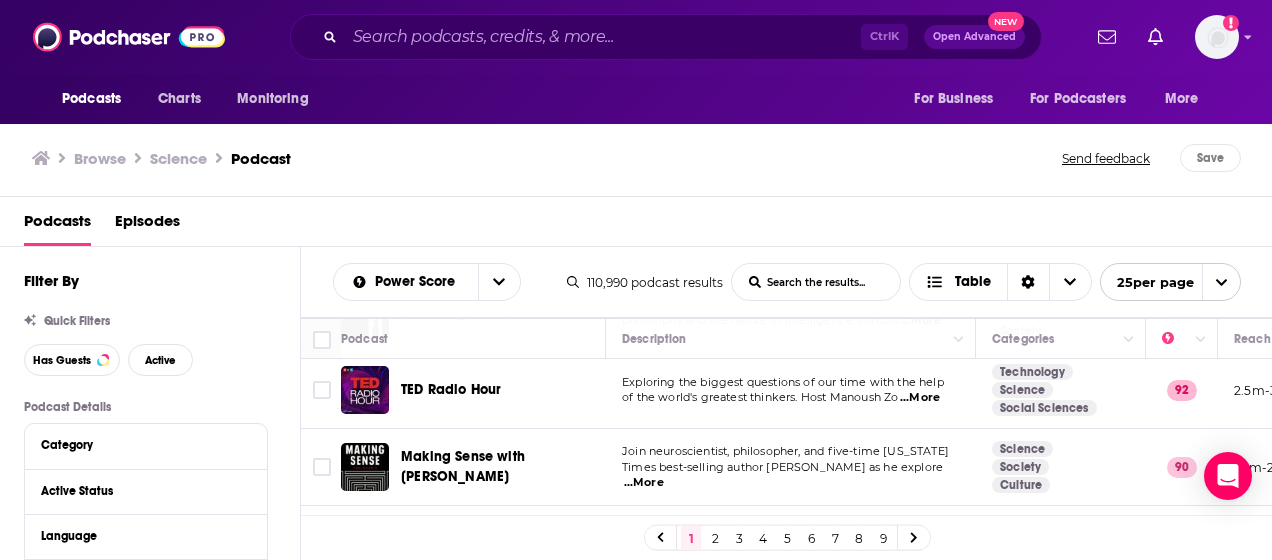 click on "...More" at bounding box center (644, 483) 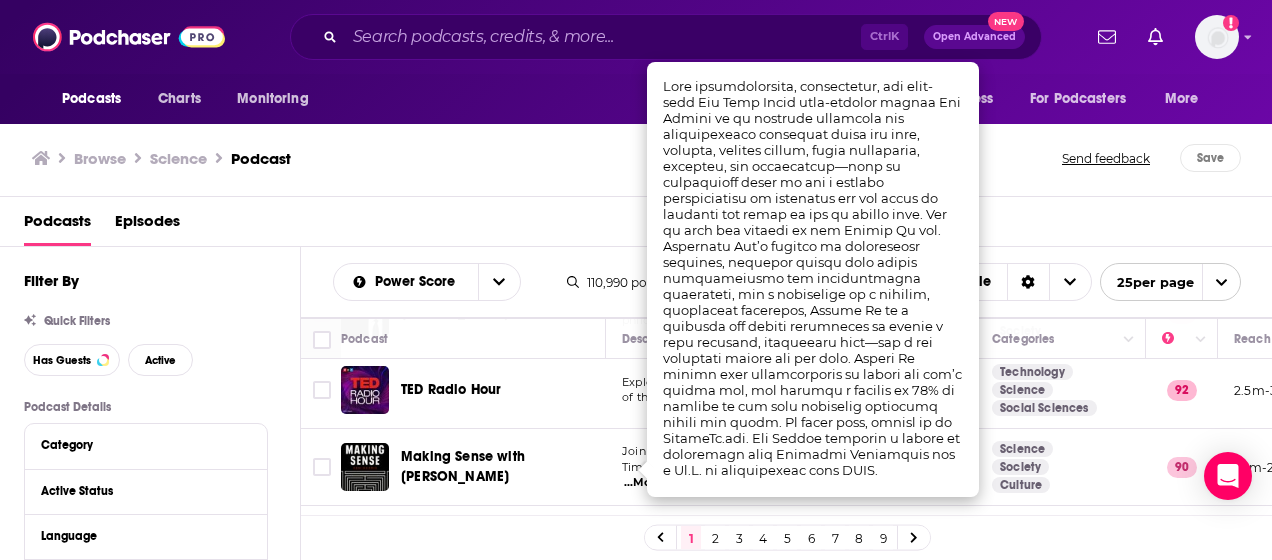 click on "TED Radio Hour" at bounding box center (505, 390) 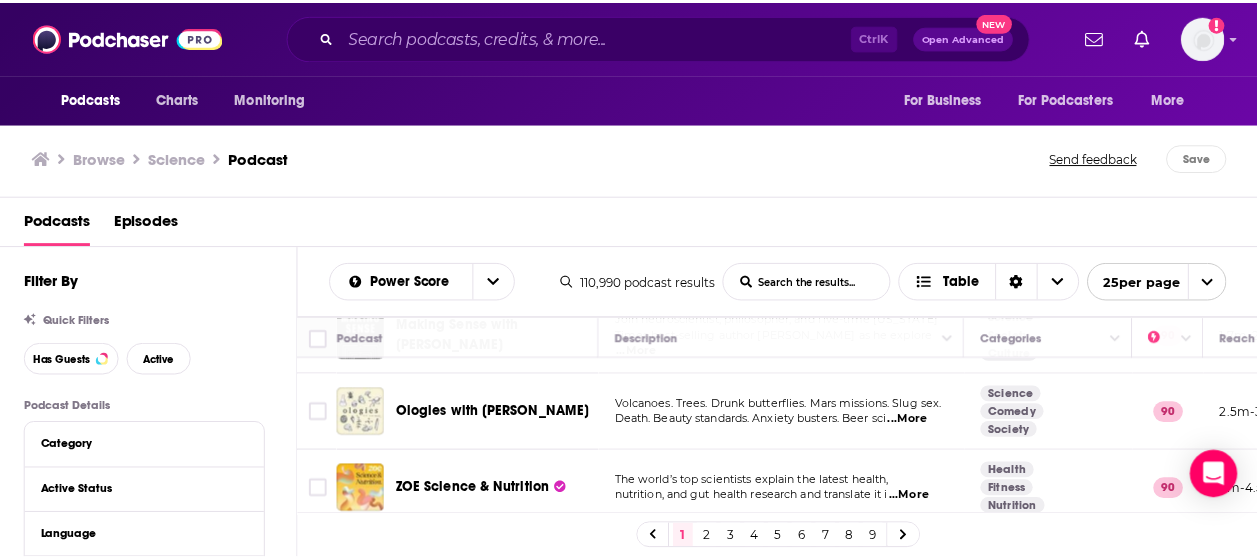 scroll, scrollTop: 800, scrollLeft: 0, axis: vertical 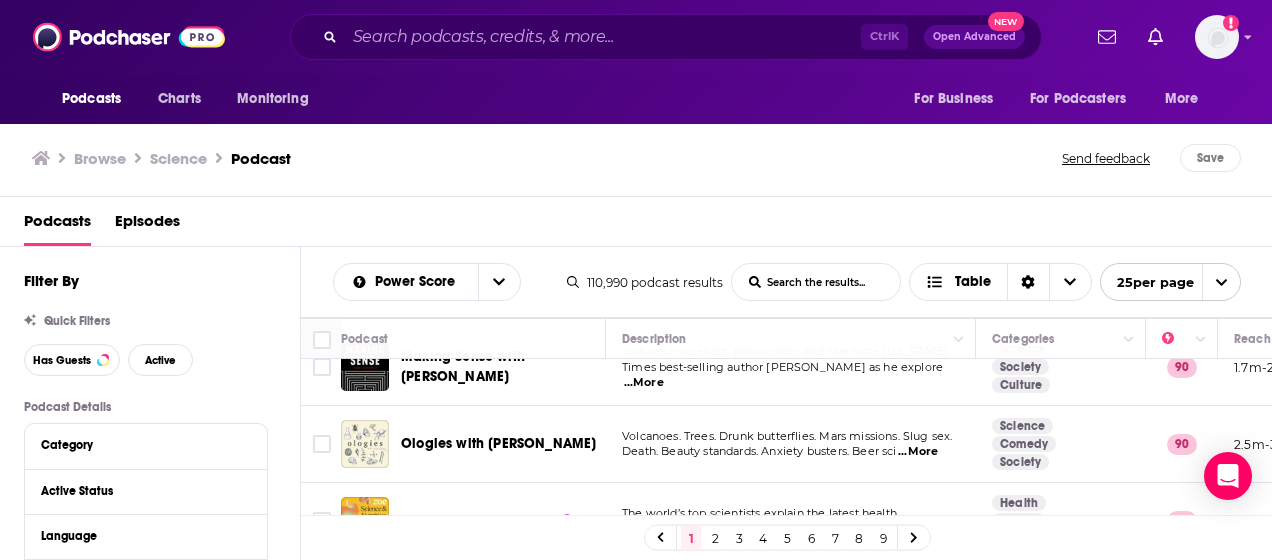 click on "Volcanoes. Trees. Drunk butterflies. Mars missions. Slug sex. Death. Beauty standards. Anxiety busters. Beer sci  ...More" at bounding box center (791, 444) 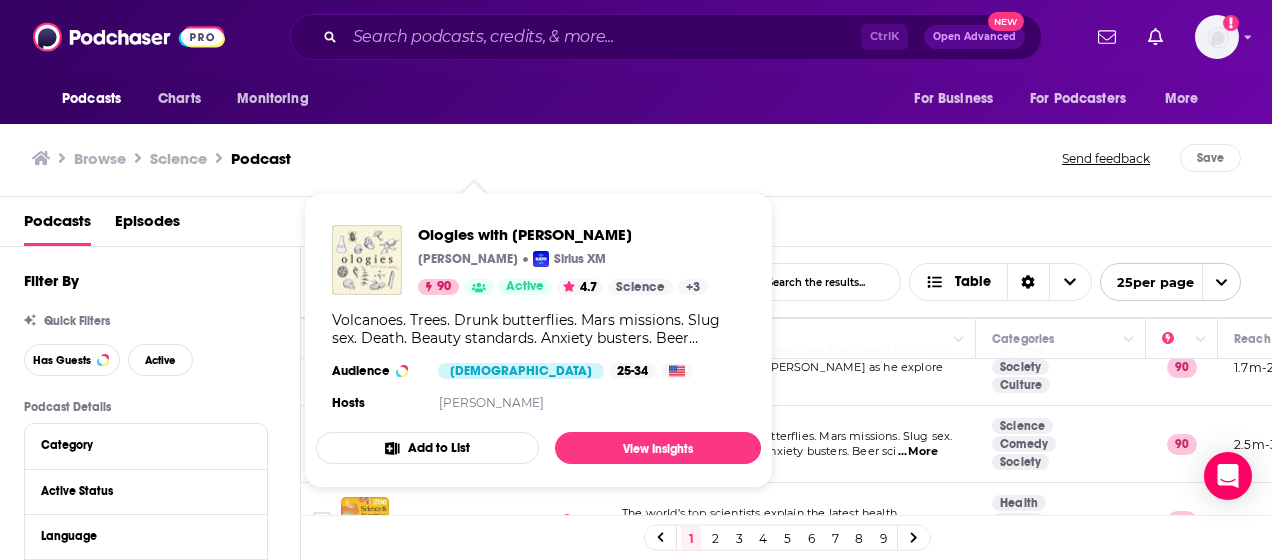 drag, startPoint x: 505, startPoint y: 441, endPoint x: 426, endPoint y: 132, distance: 318.93887 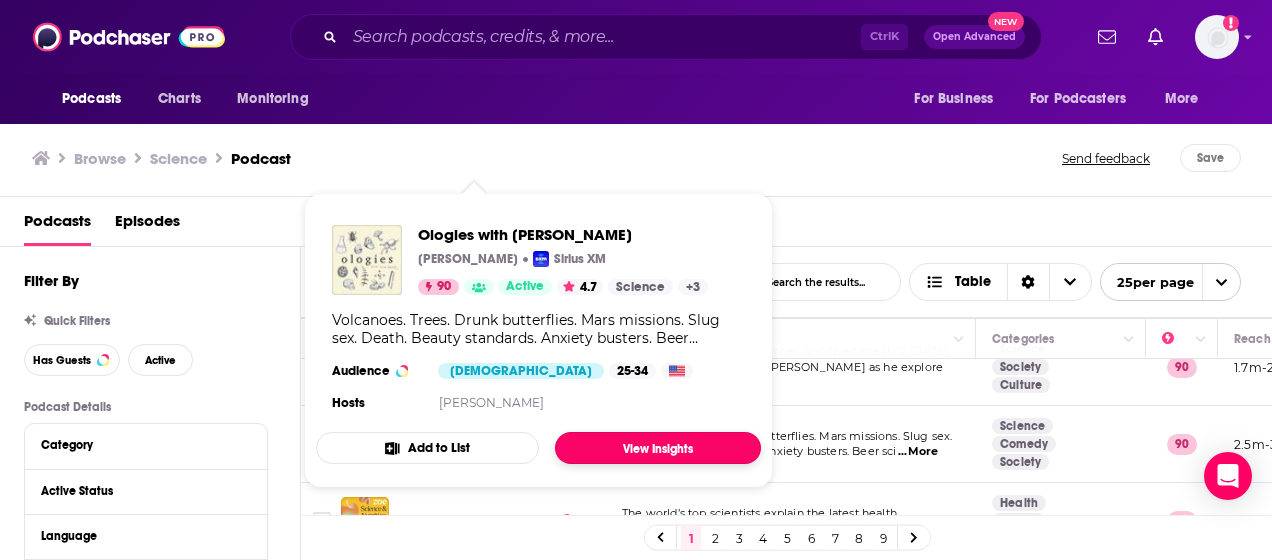 click on "View Insights" at bounding box center (658, 448) 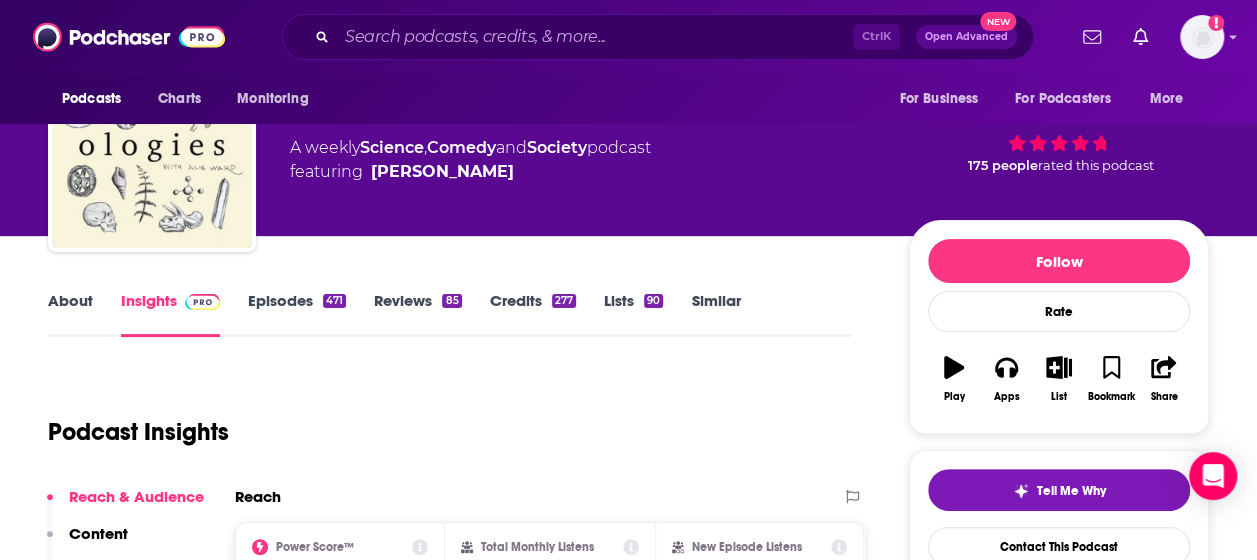 scroll, scrollTop: 0, scrollLeft: 0, axis: both 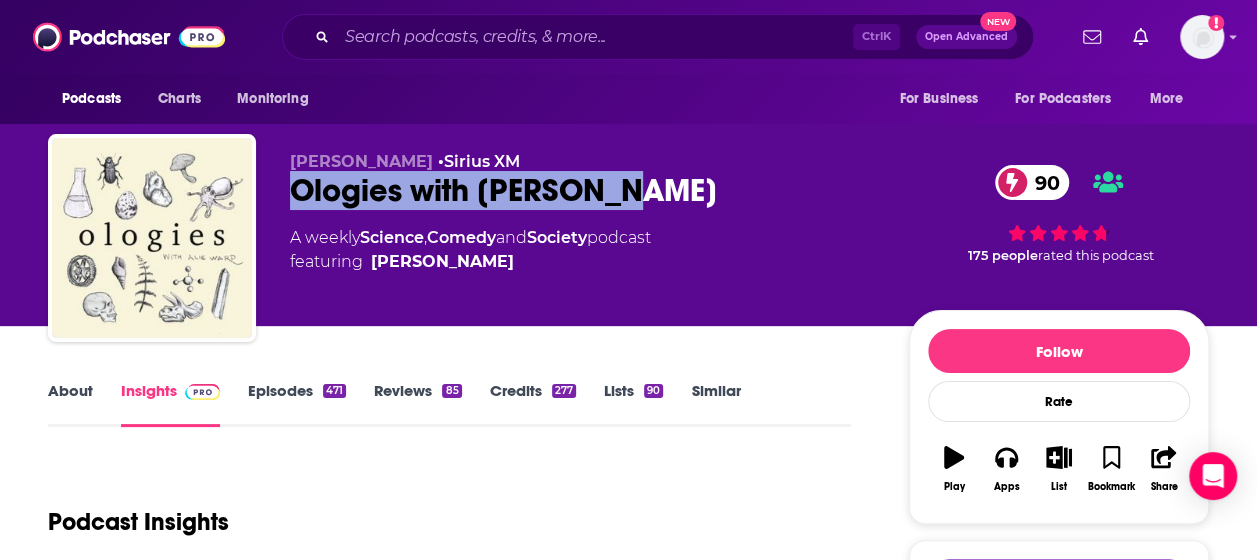 drag, startPoint x: 637, startPoint y: 197, endPoint x: 291, endPoint y: 192, distance: 346.03613 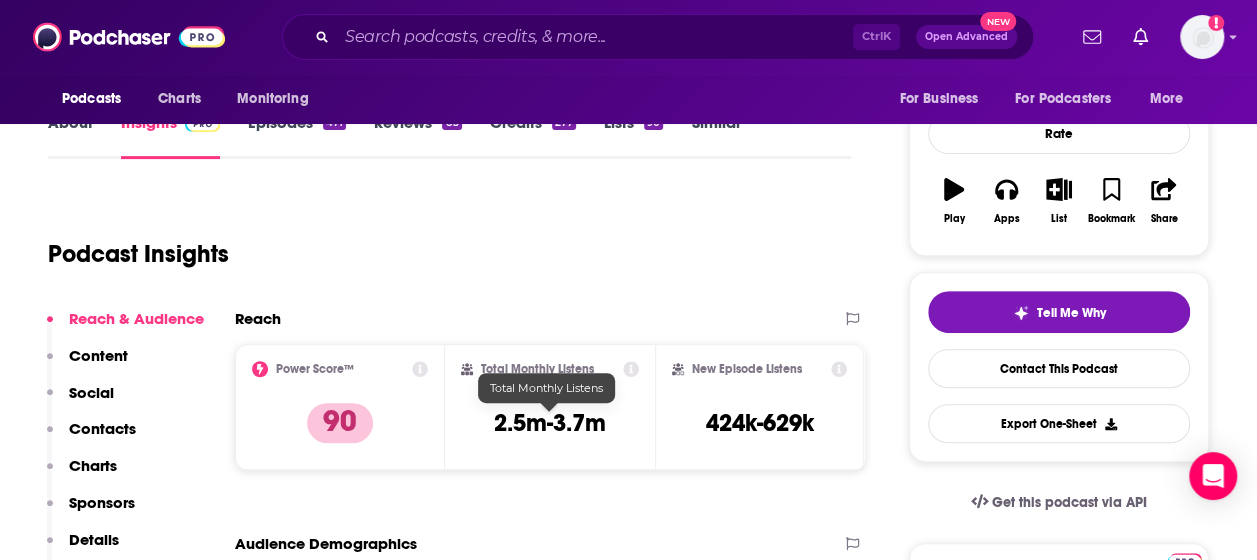 scroll, scrollTop: 300, scrollLeft: 0, axis: vertical 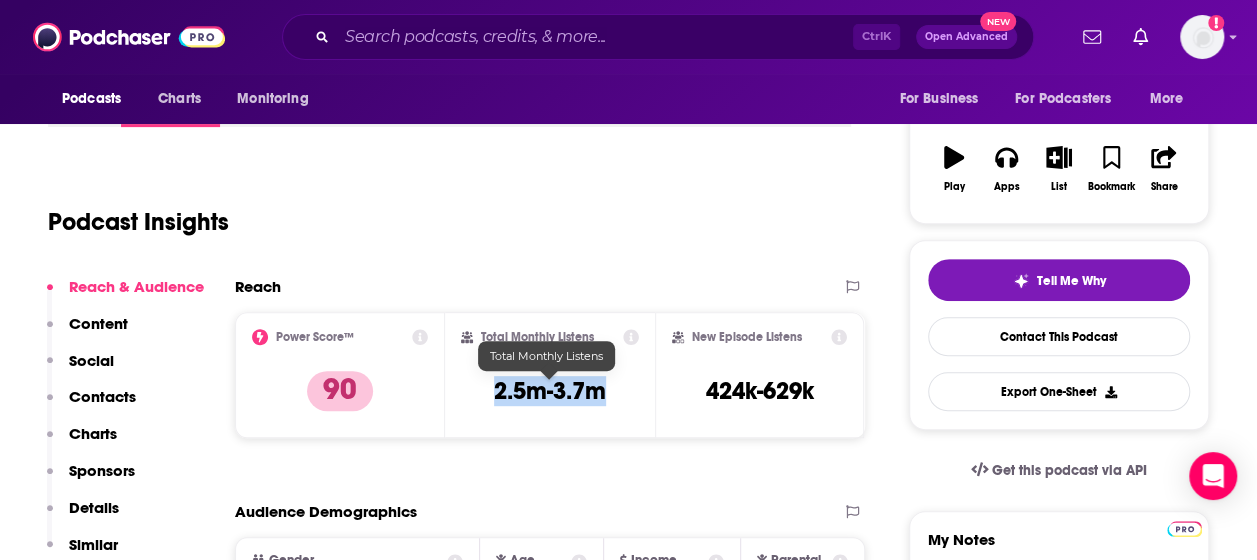 drag, startPoint x: 629, startPoint y: 395, endPoint x: 493, endPoint y: 391, distance: 136.0588 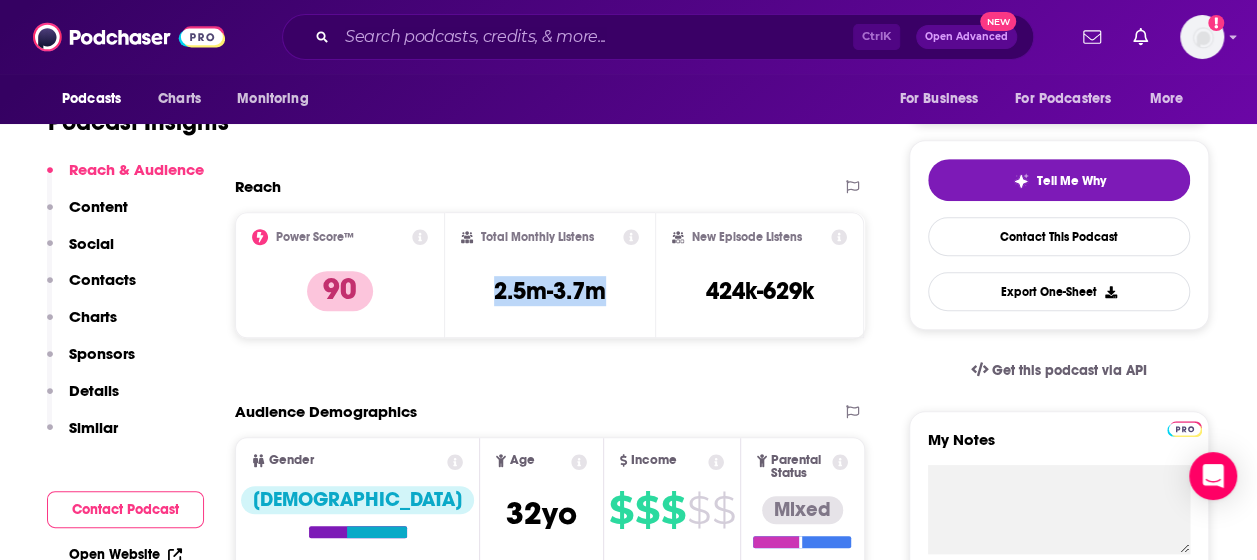 click on "Contacts" at bounding box center (102, 279) 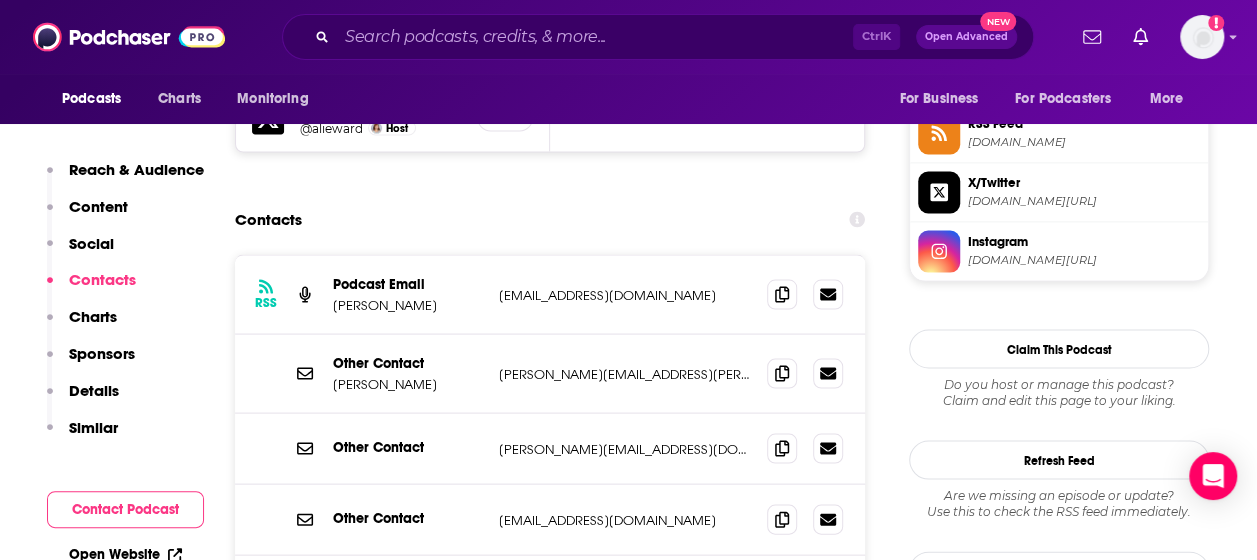 scroll, scrollTop: 1894, scrollLeft: 0, axis: vertical 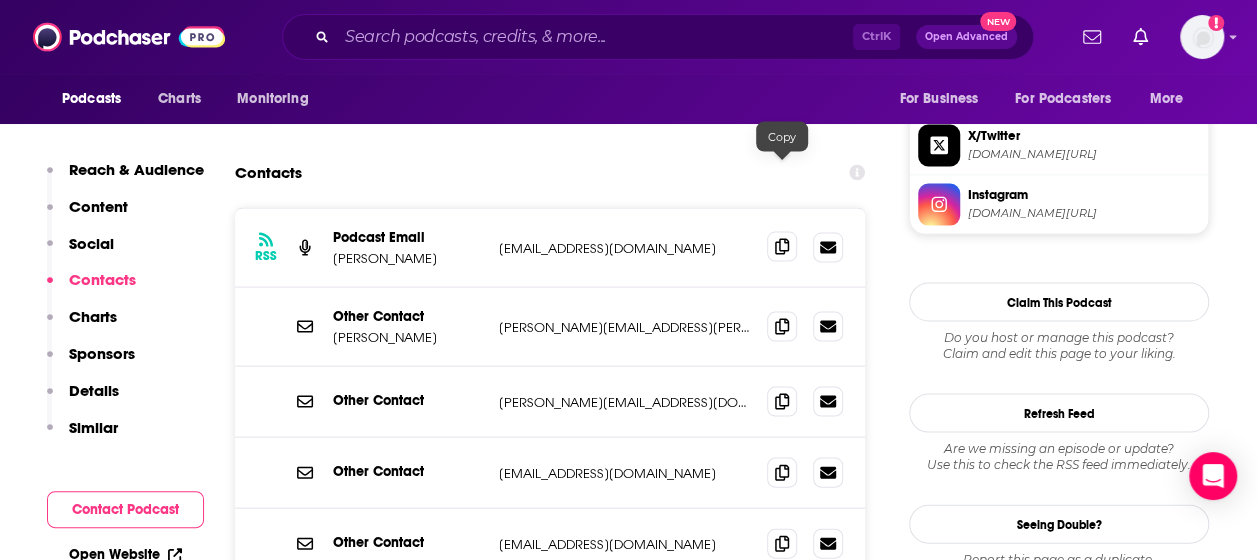 click 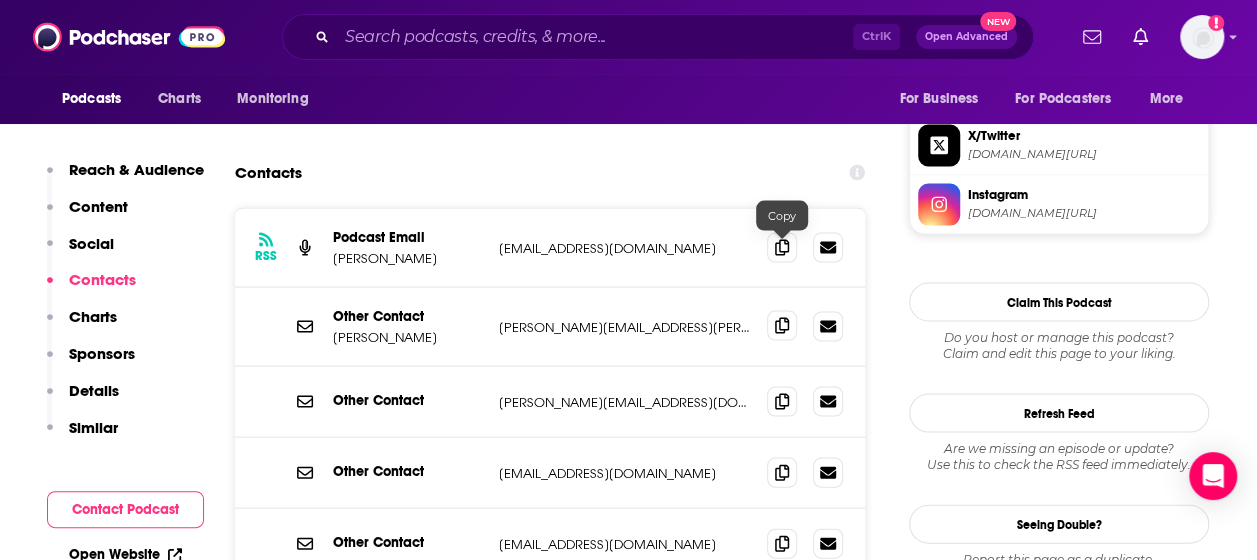 click 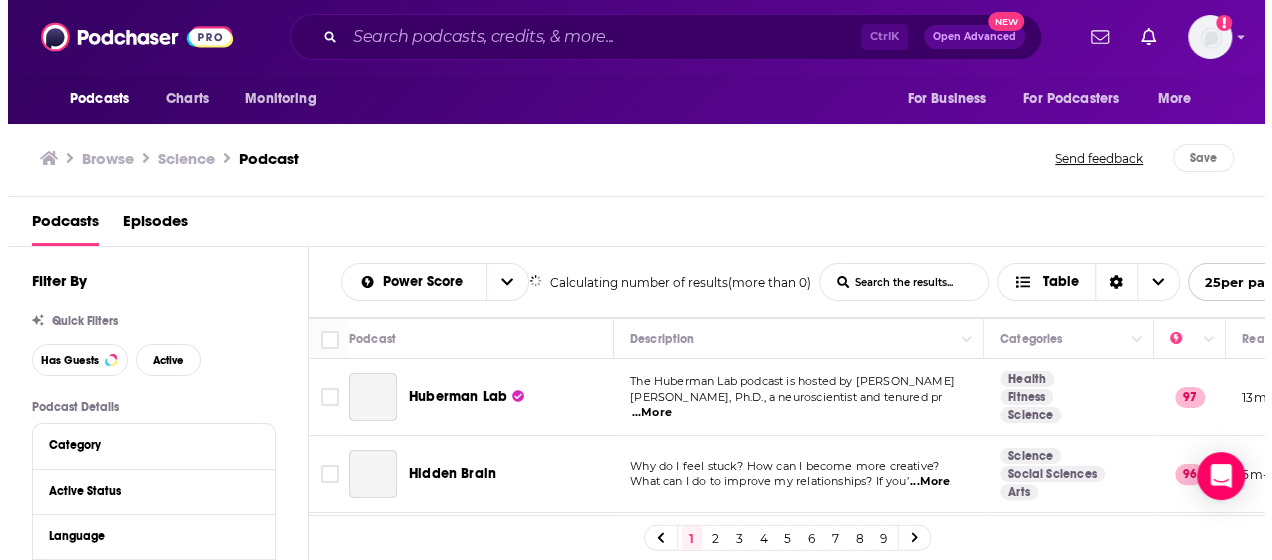 scroll, scrollTop: 0, scrollLeft: 0, axis: both 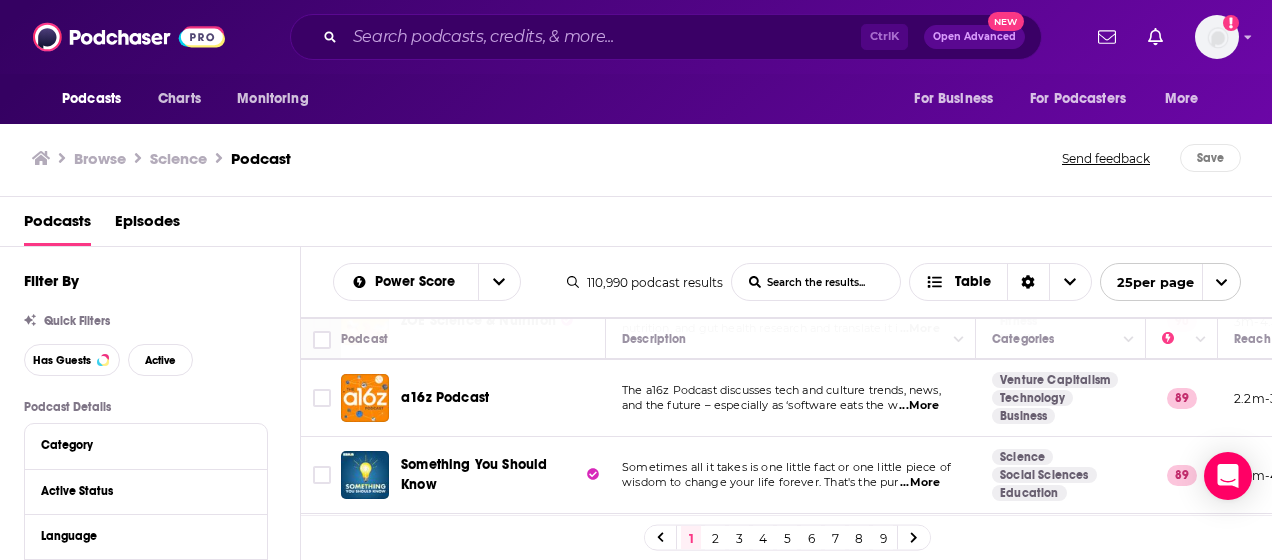 click on "...More" at bounding box center (919, 406) 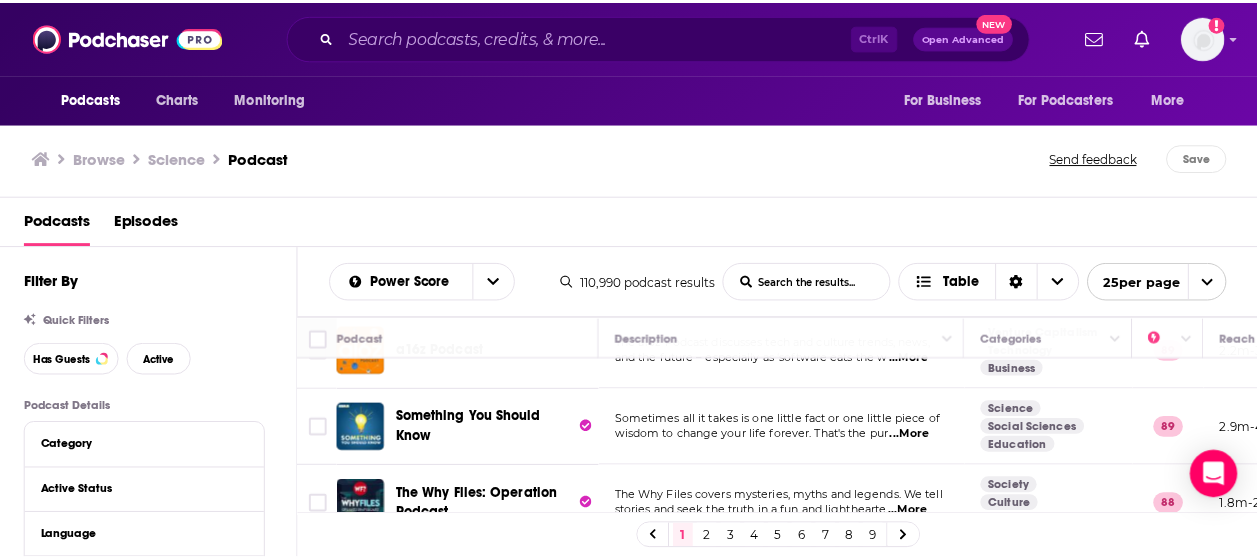 scroll, scrollTop: 1000, scrollLeft: 0, axis: vertical 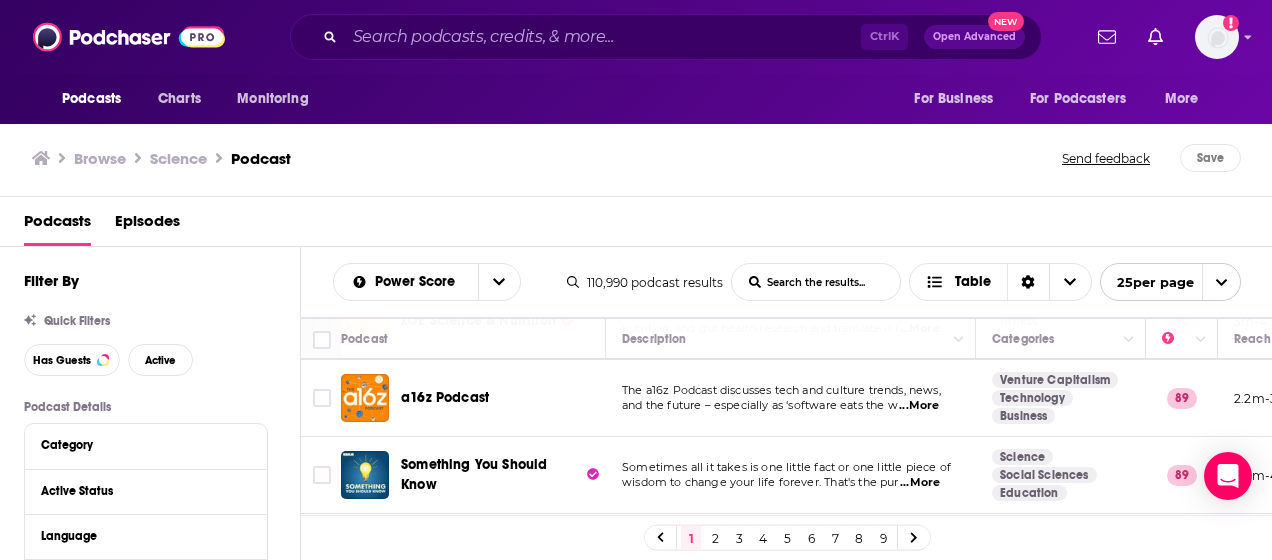 click on "...More" at bounding box center [920, 483] 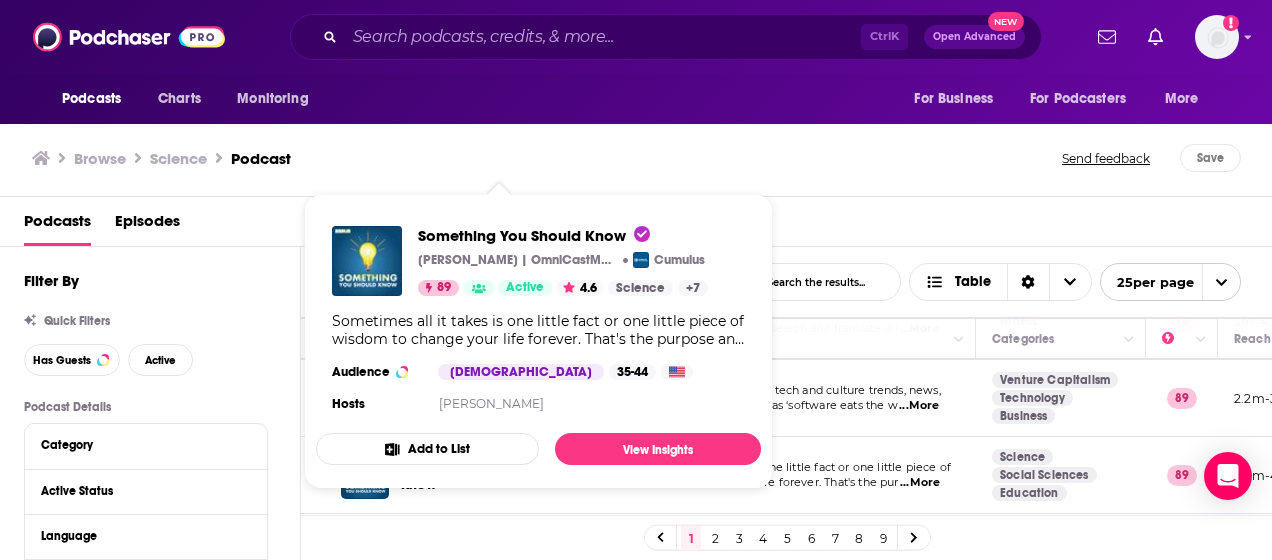 drag, startPoint x: 505, startPoint y: 461, endPoint x: 460, endPoint y: 268, distance: 198.17668 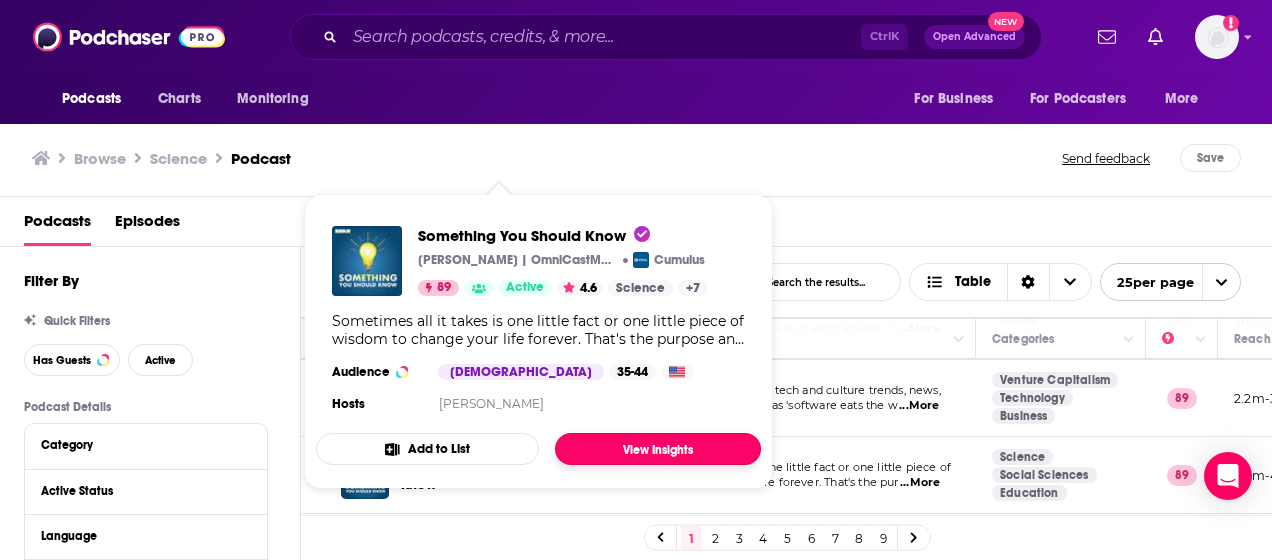 click on "View Insights" at bounding box center (658, 449) 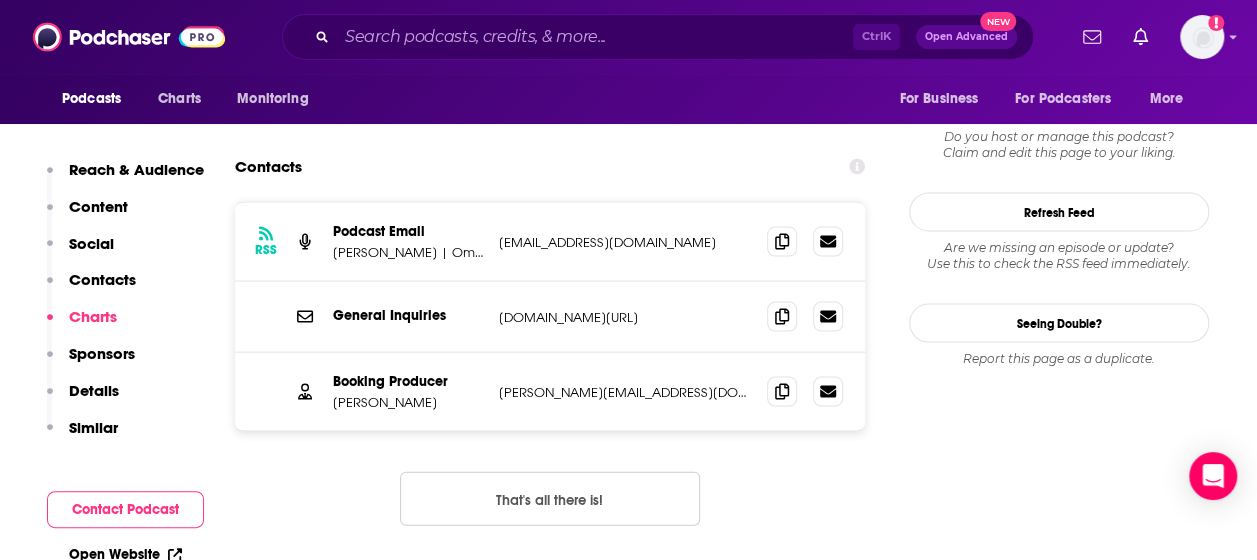 scroll, scrollTop: 1800, scrollLeft: 0, axis: vertical 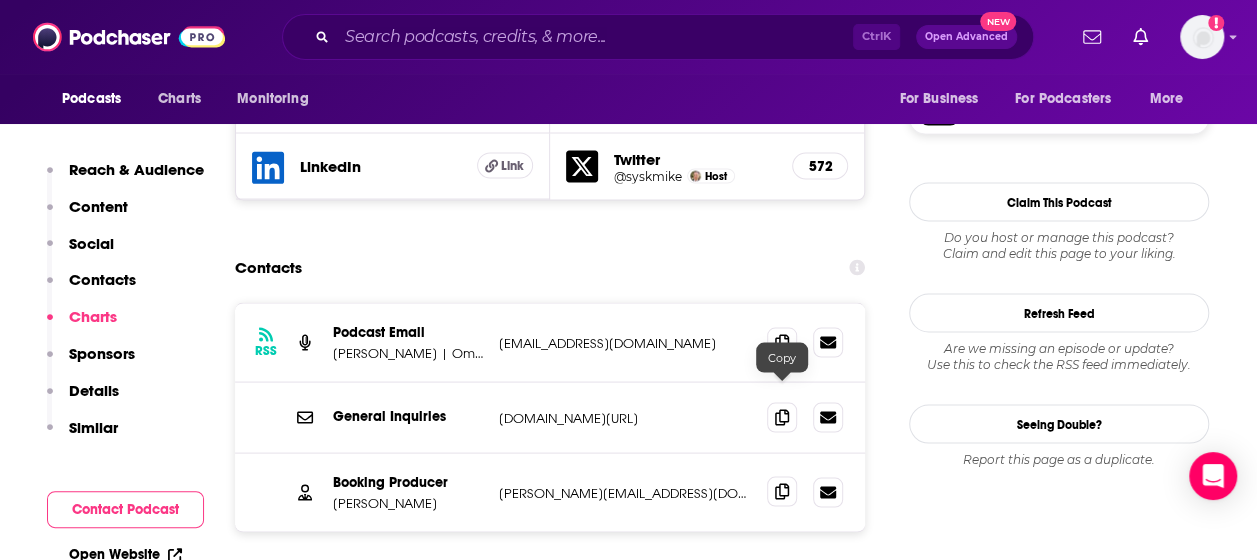 click 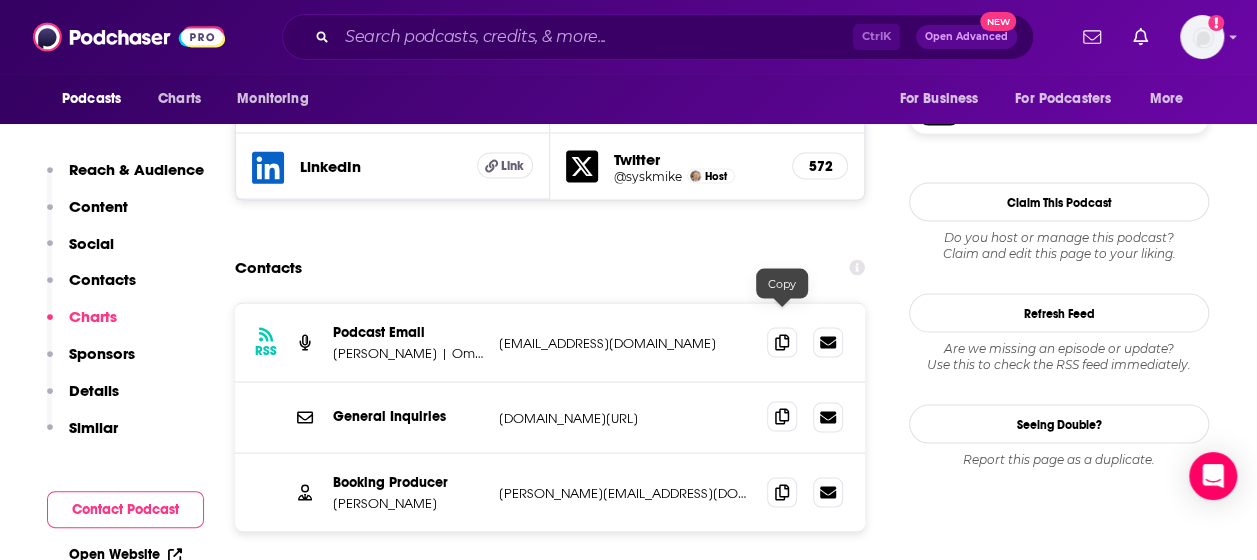 click 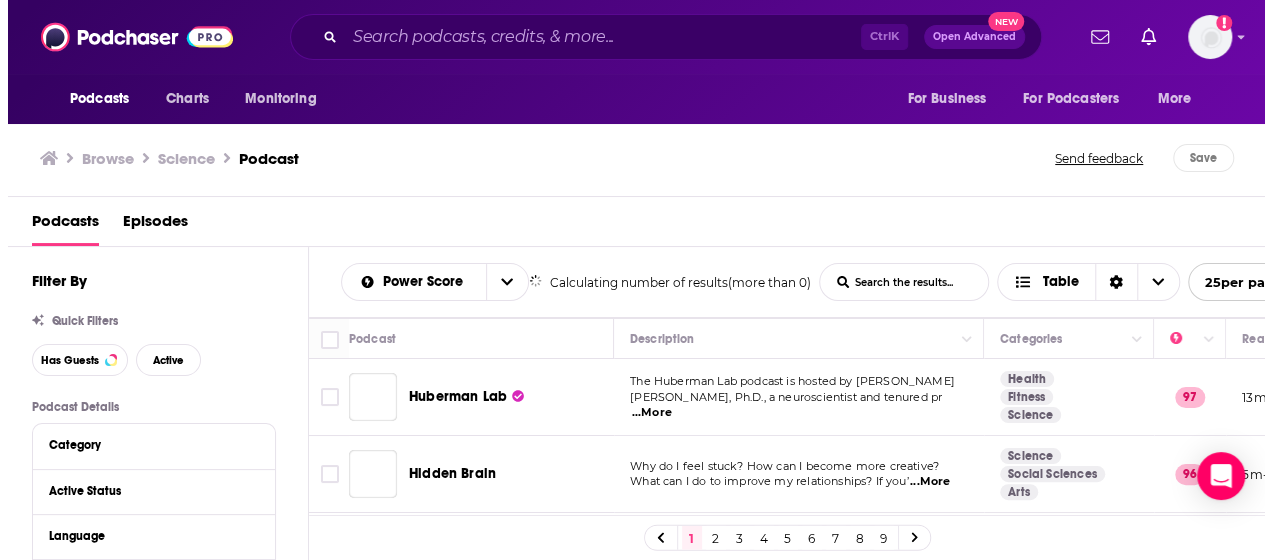 scroll, scrollTop: 0, scrollLeft: 0, axis: both 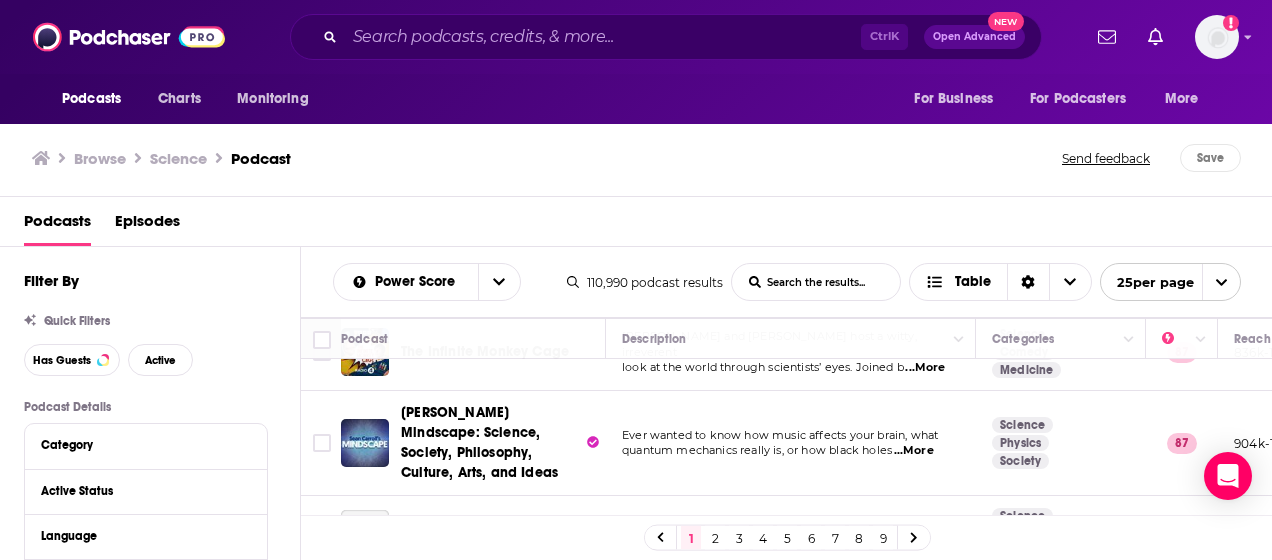 click on "...More" at bounding box center (914, 451) 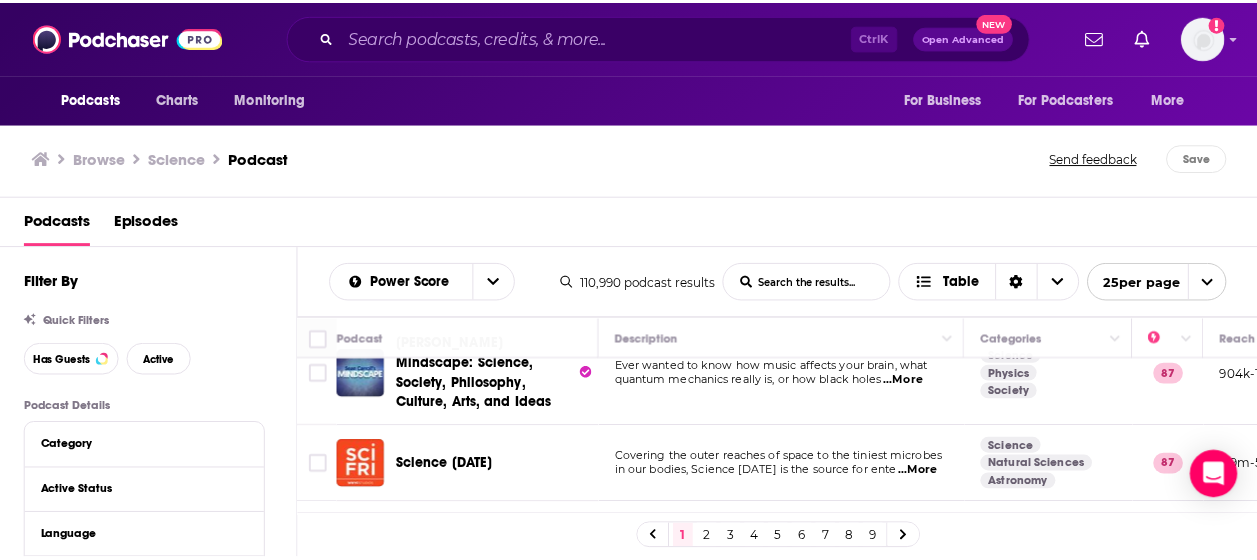 scroll, scrollTop: 1600, scrollLeft: 0, axis: vertical 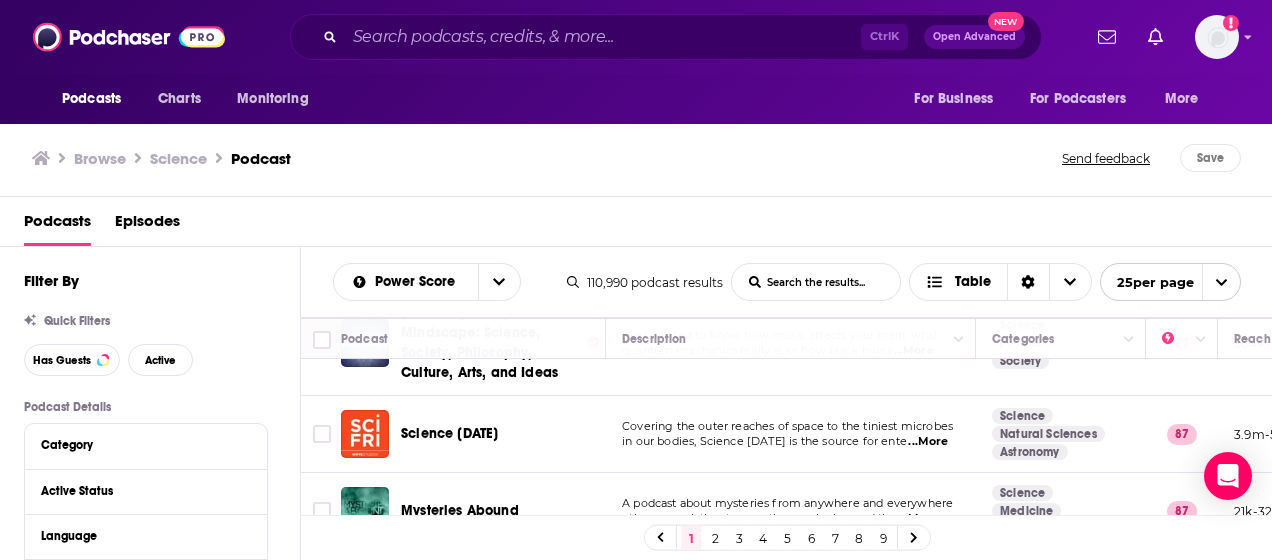click on "...More" at bounding box center (928, 442) 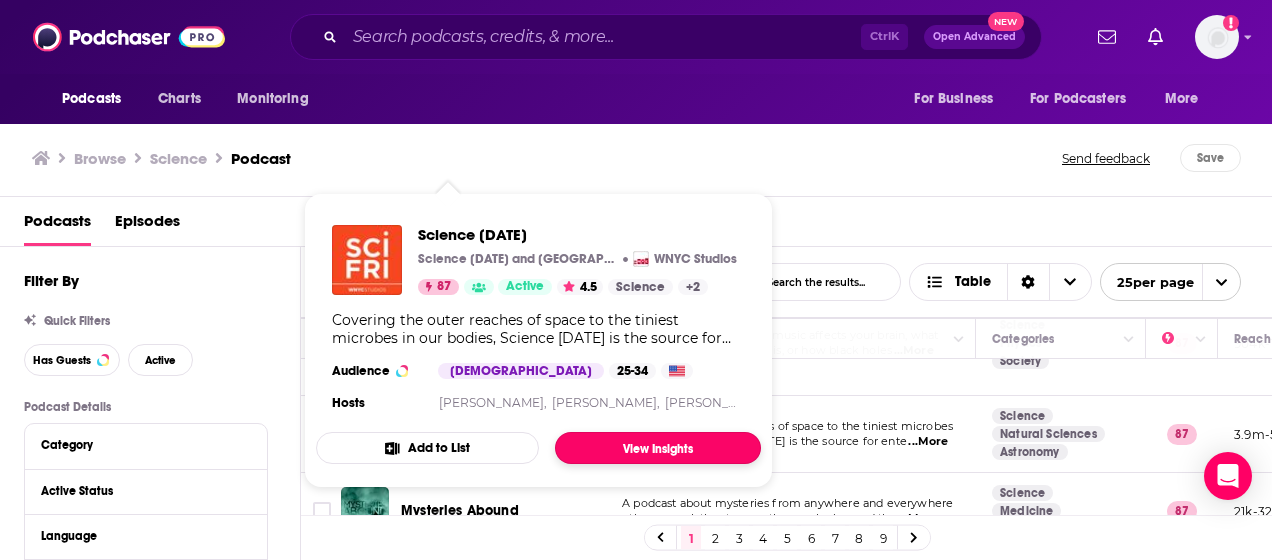 click on "View Insights" at bounding box center [658, 448] 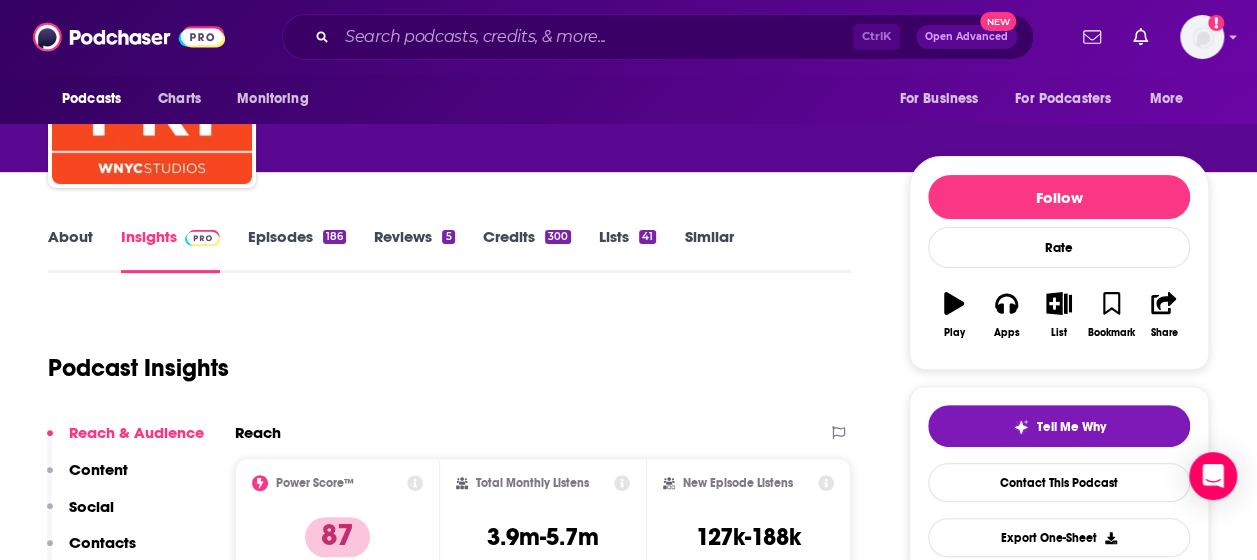 scroll, scrollTop: 300, scrollLeft: 0, axis: vertical 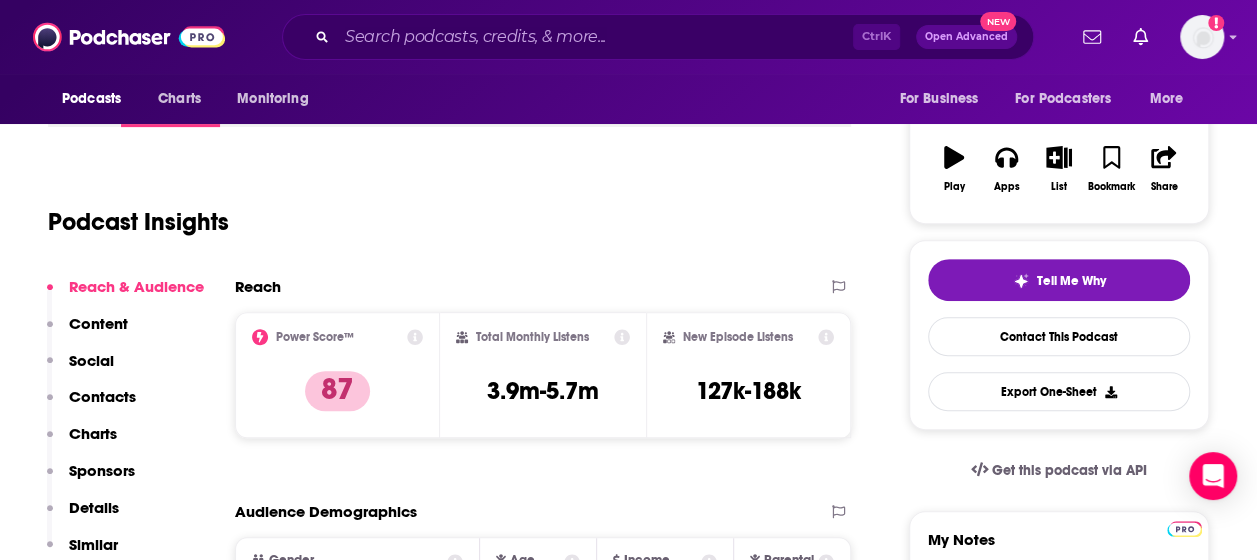 click on "Contacts" at bounding box center (102, 396) 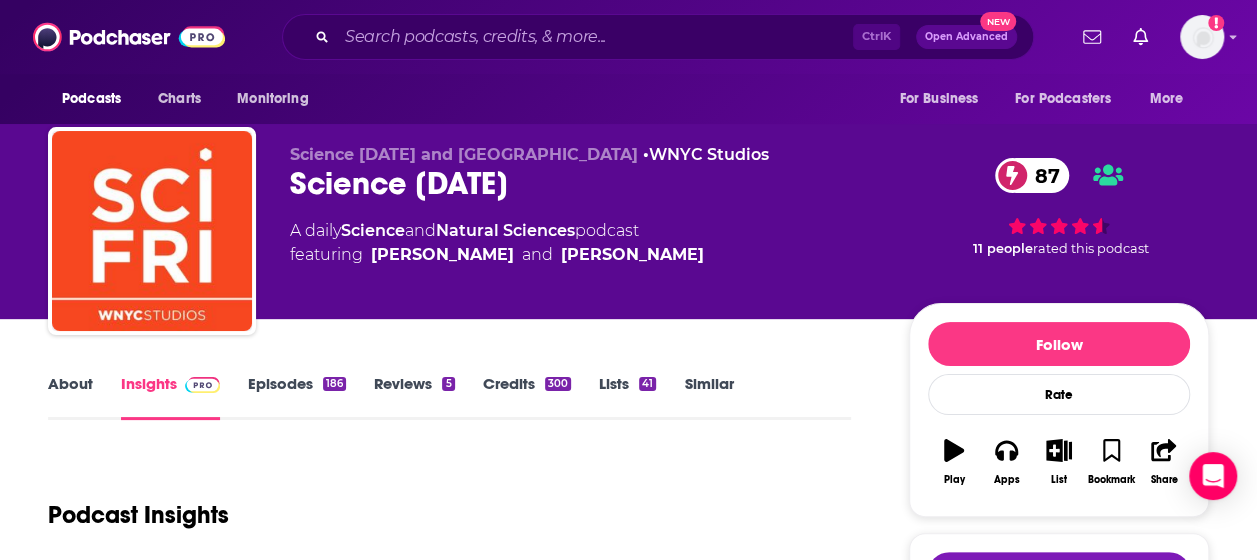 scroll, scrollTop: 0, scrollLeft: 0, axis: both 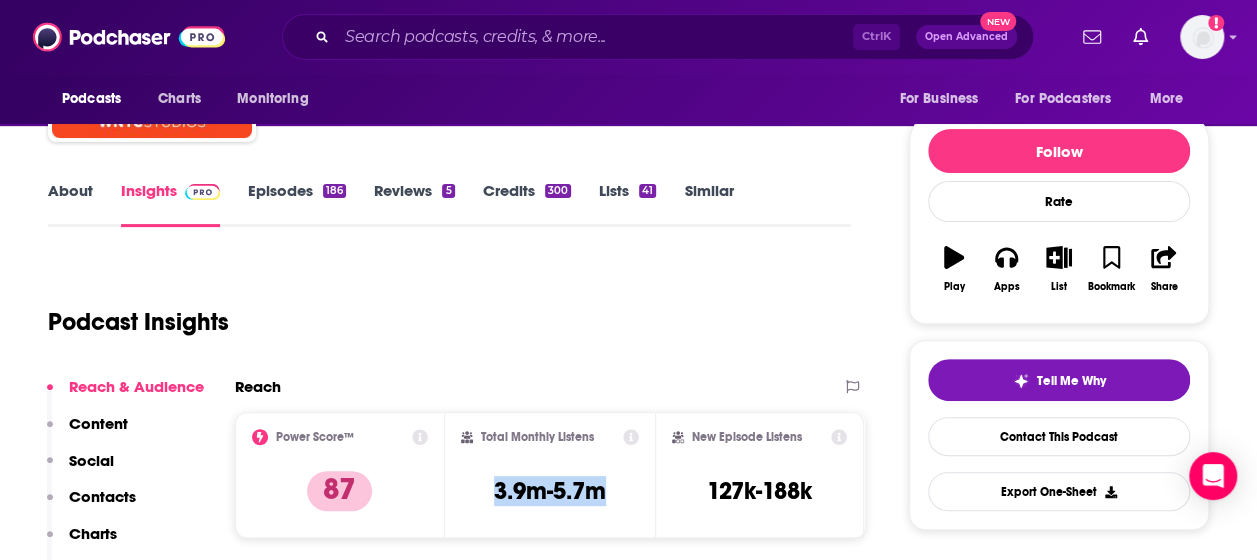 drag, startPoint x: 635, startPoint y: 490, endPoint x: 474, endPoint y: 482, distance: 161.19864 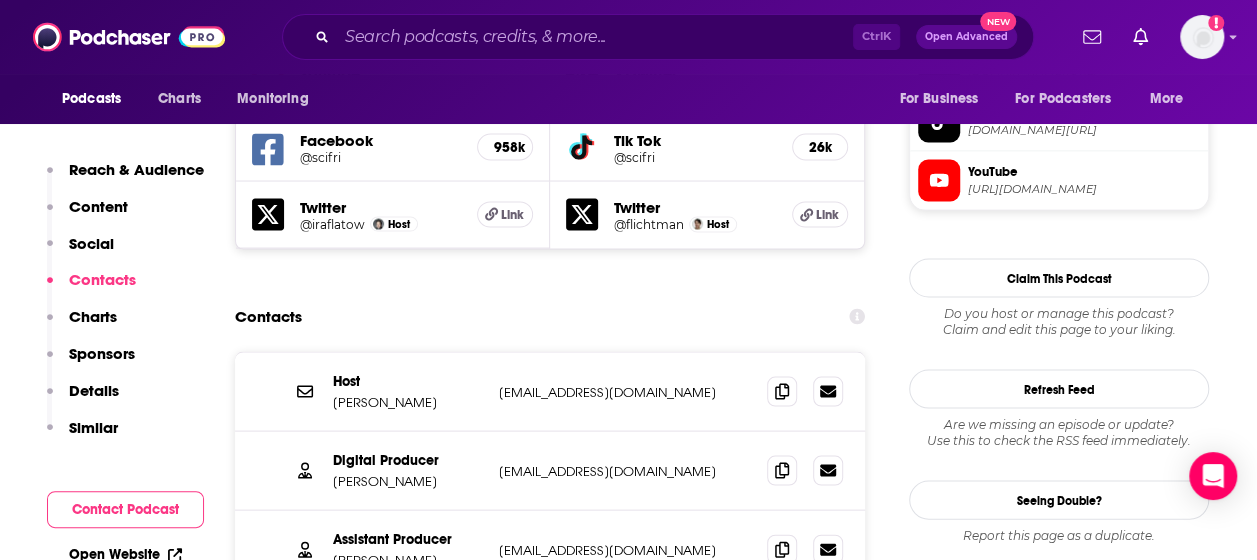 scroll, scrollTop: 1885, scrollLeft: 0, axis: vertical 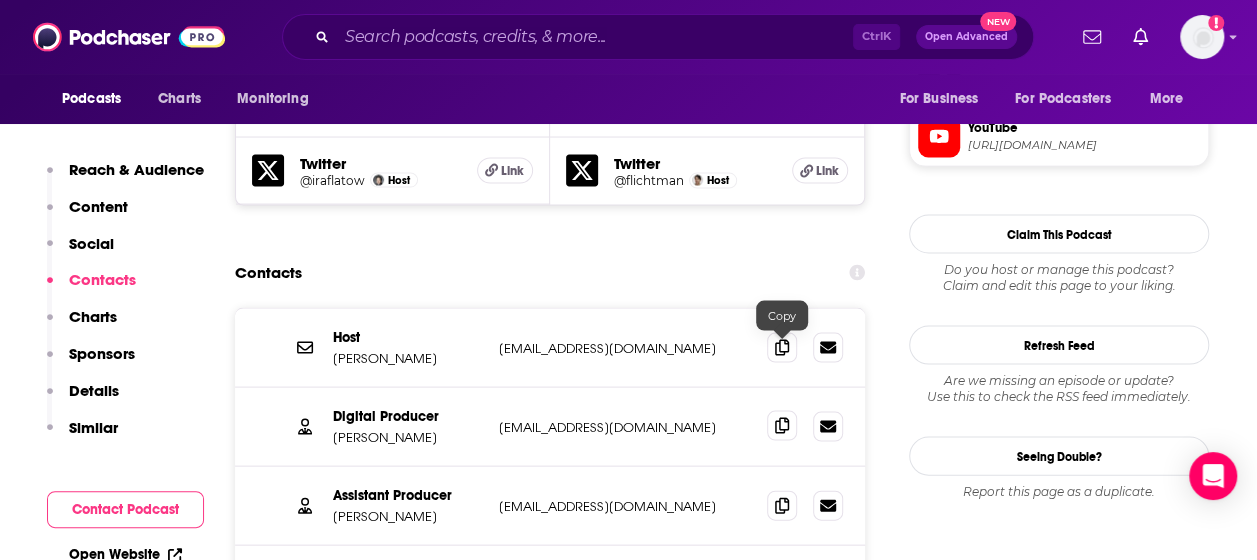 click 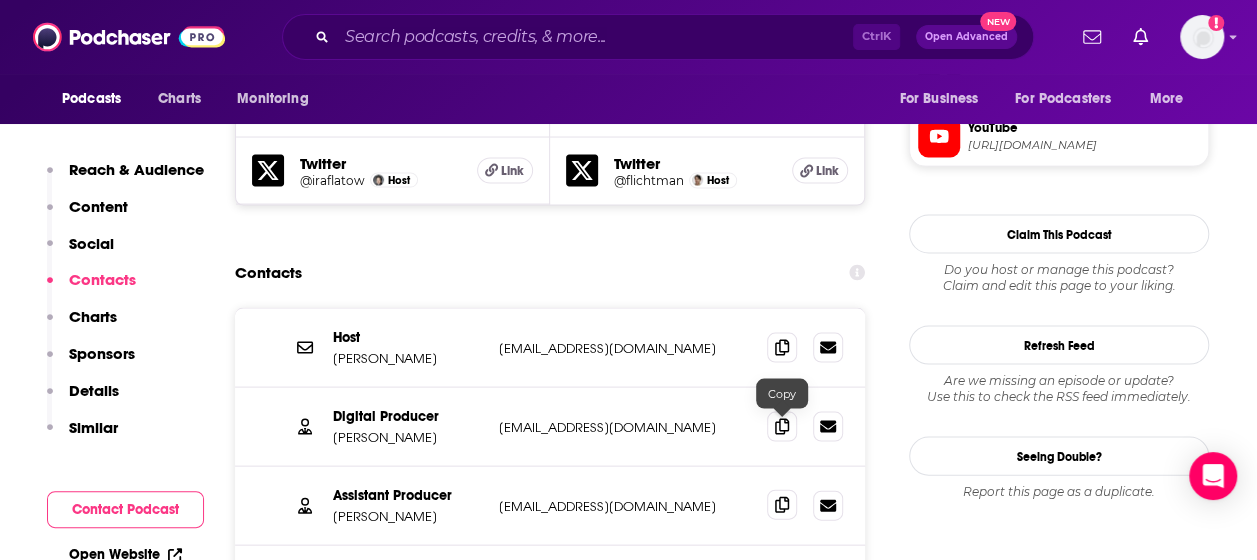 click at bounding box center (782, 505) 